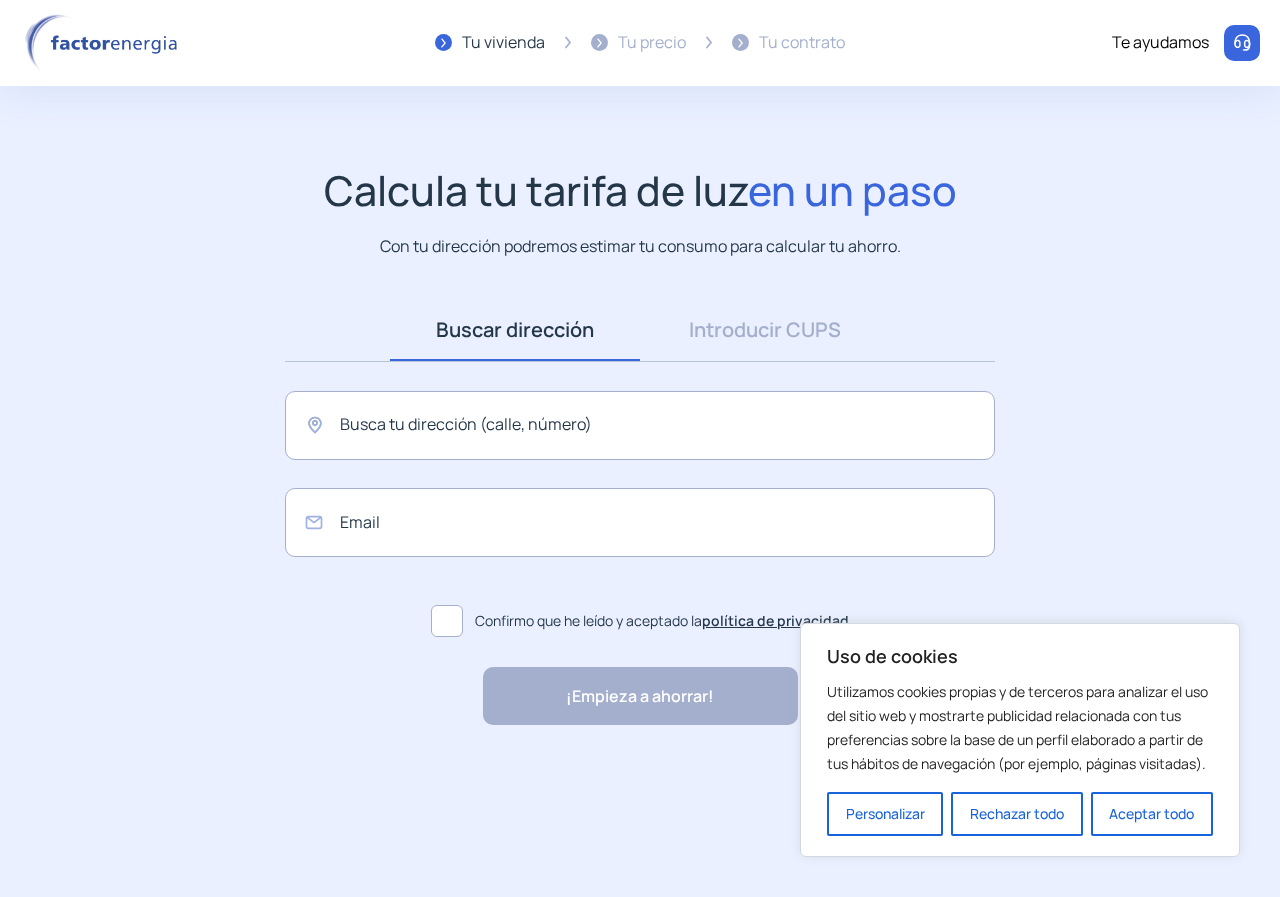 scroll, scrollTop: 0, scrollLeft: 0, axis: both 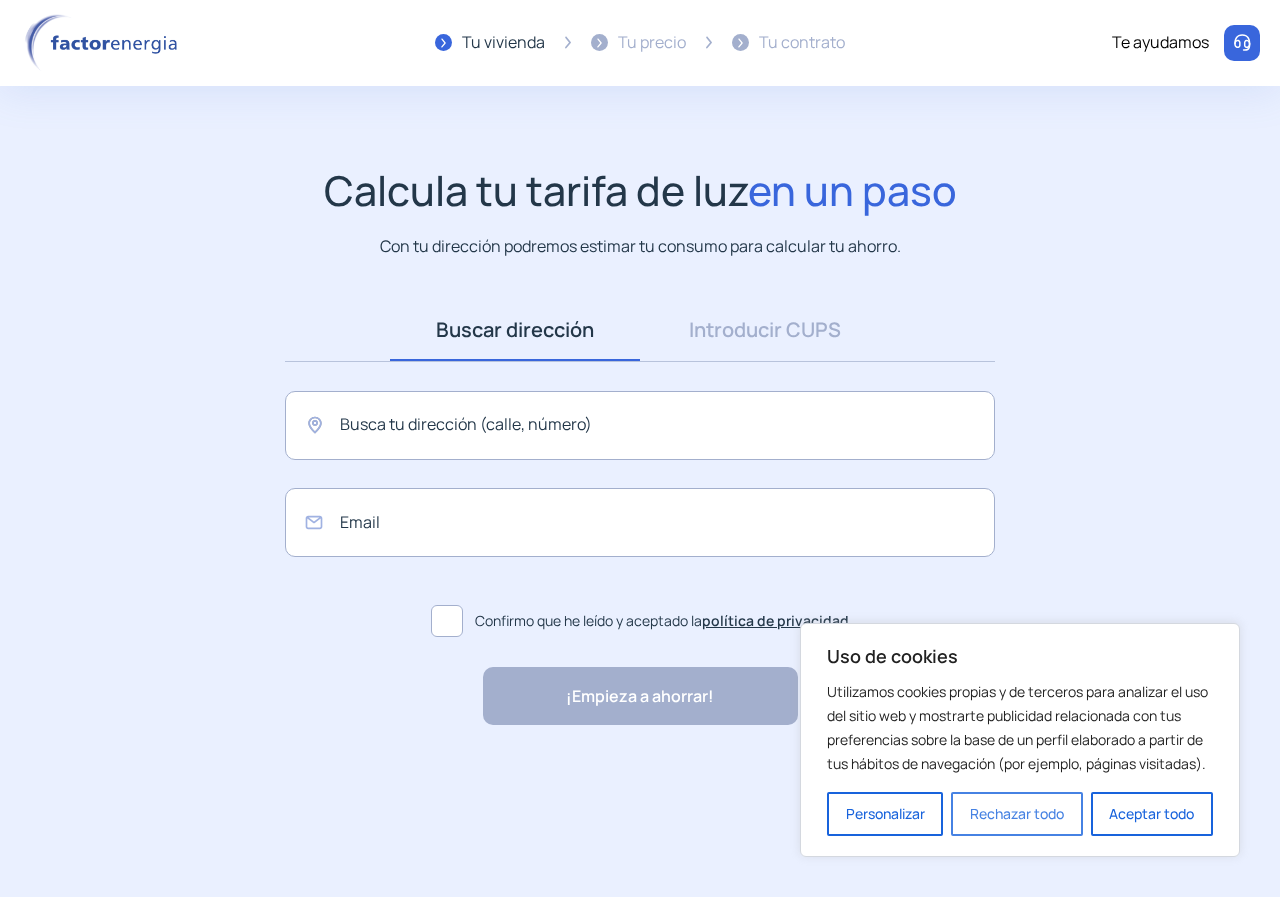 click on "Rechazar todo" at bounding box center [1016, 814] 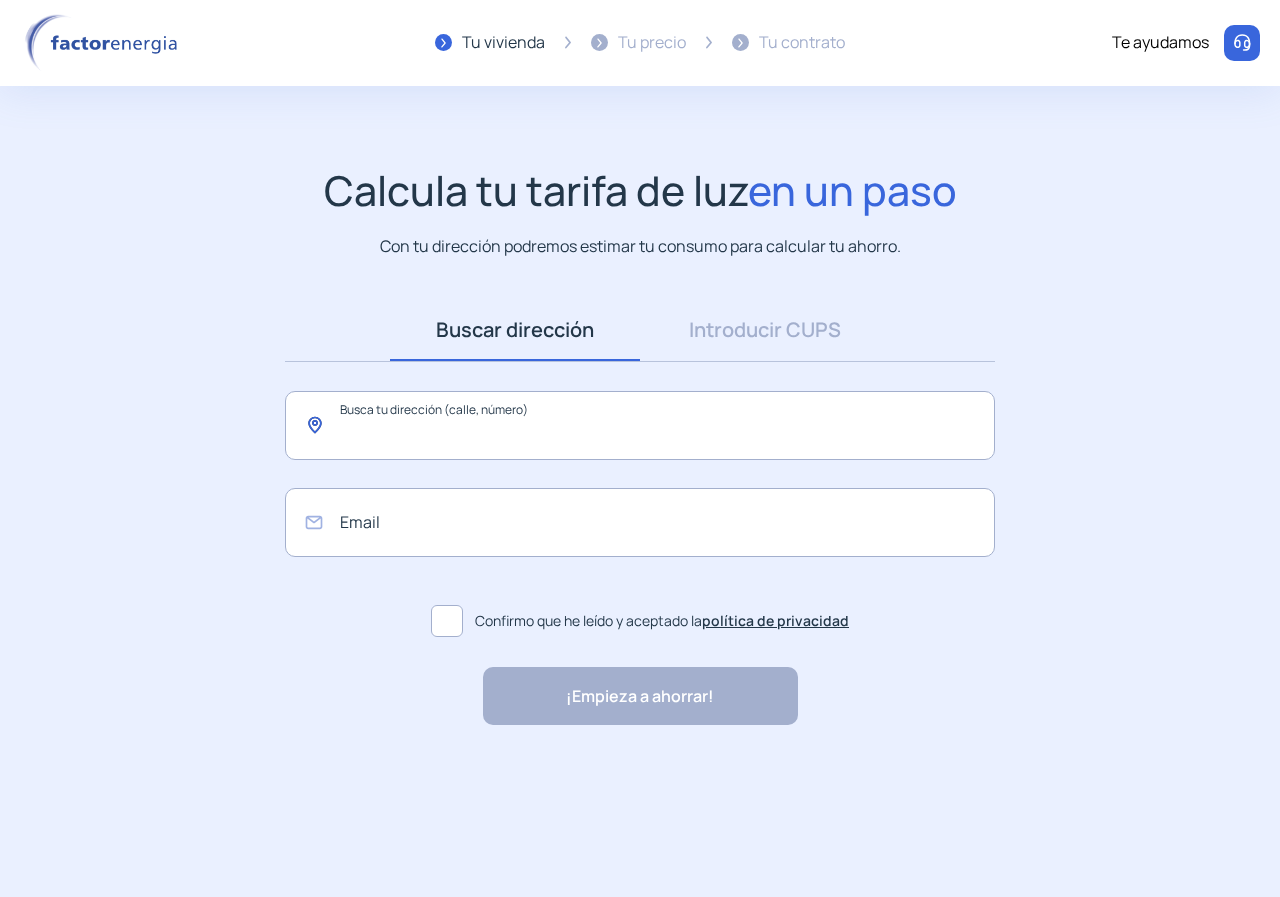click 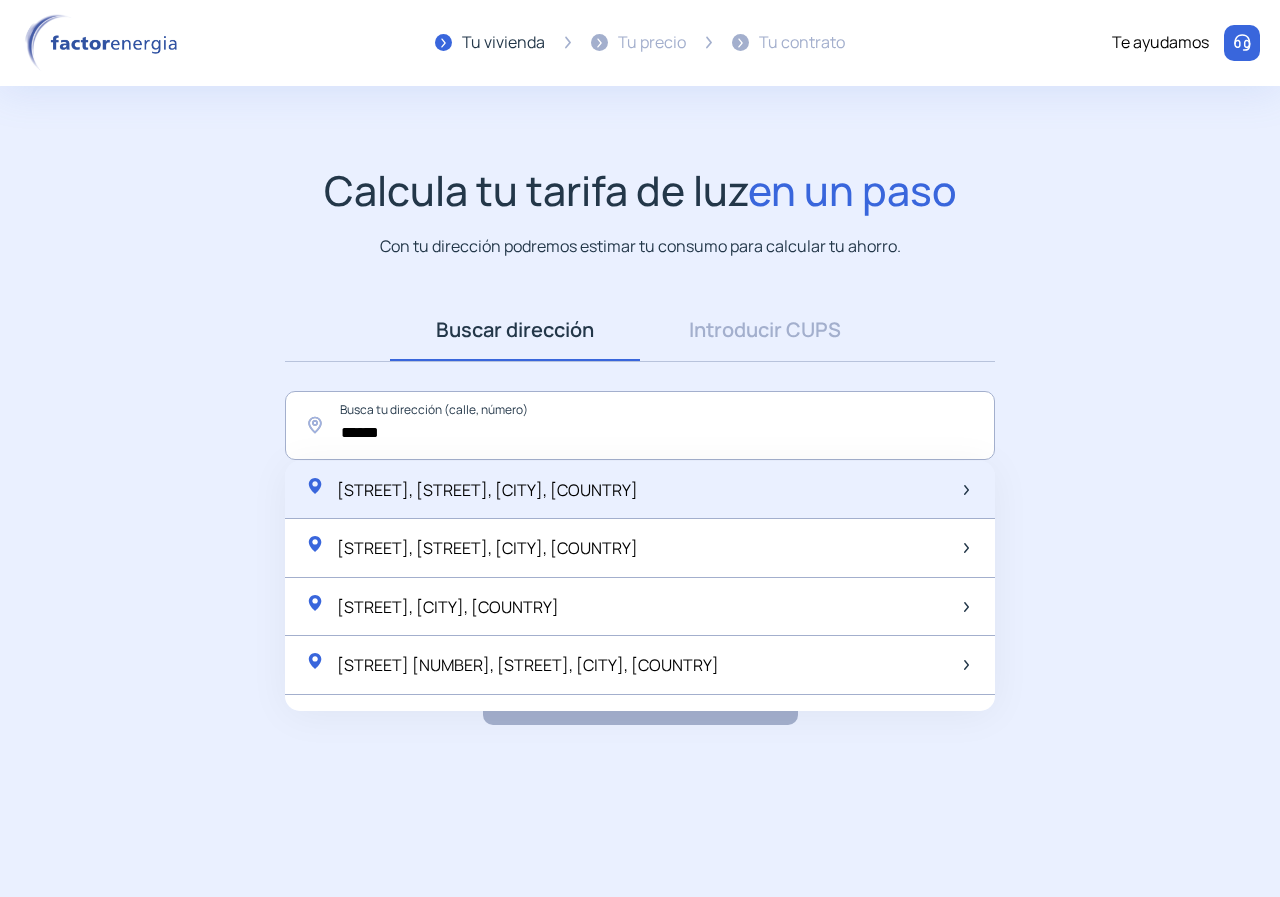 click on "[STREET], [STREET], [CITY], [COUNTRY]" 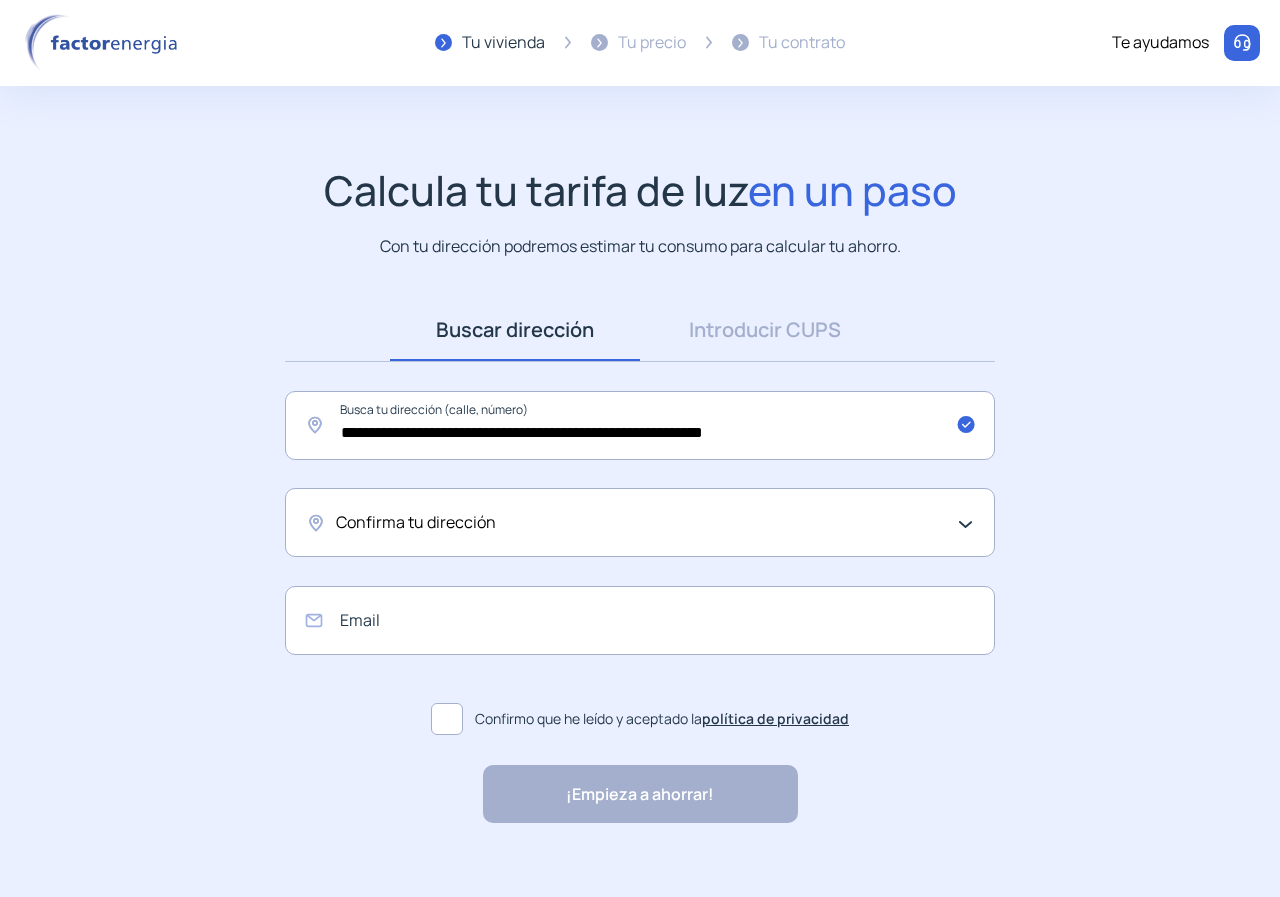 click on "Confirma tu dirección" 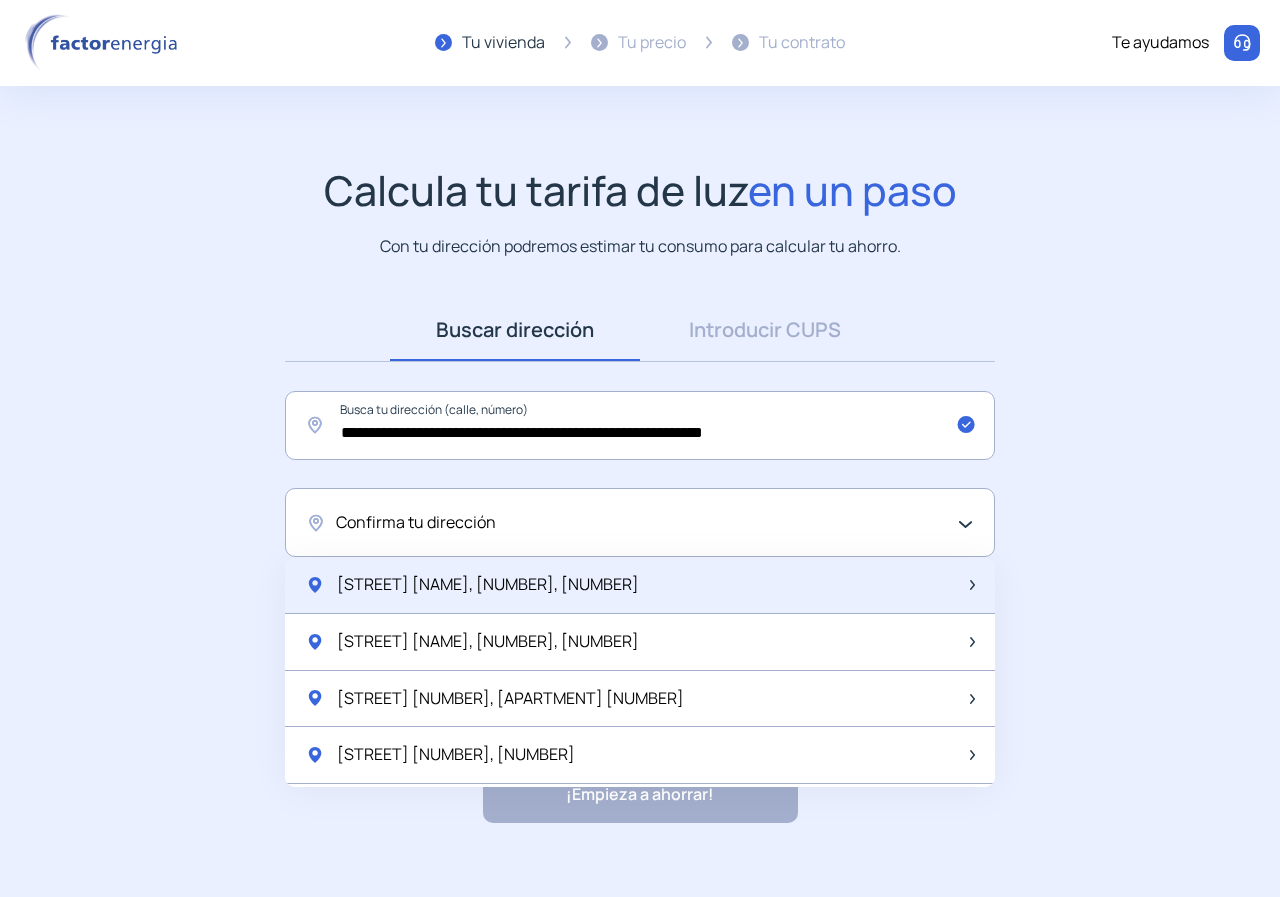 click on "[STREET] [NAME], [NUMBER], [NUMBER]" 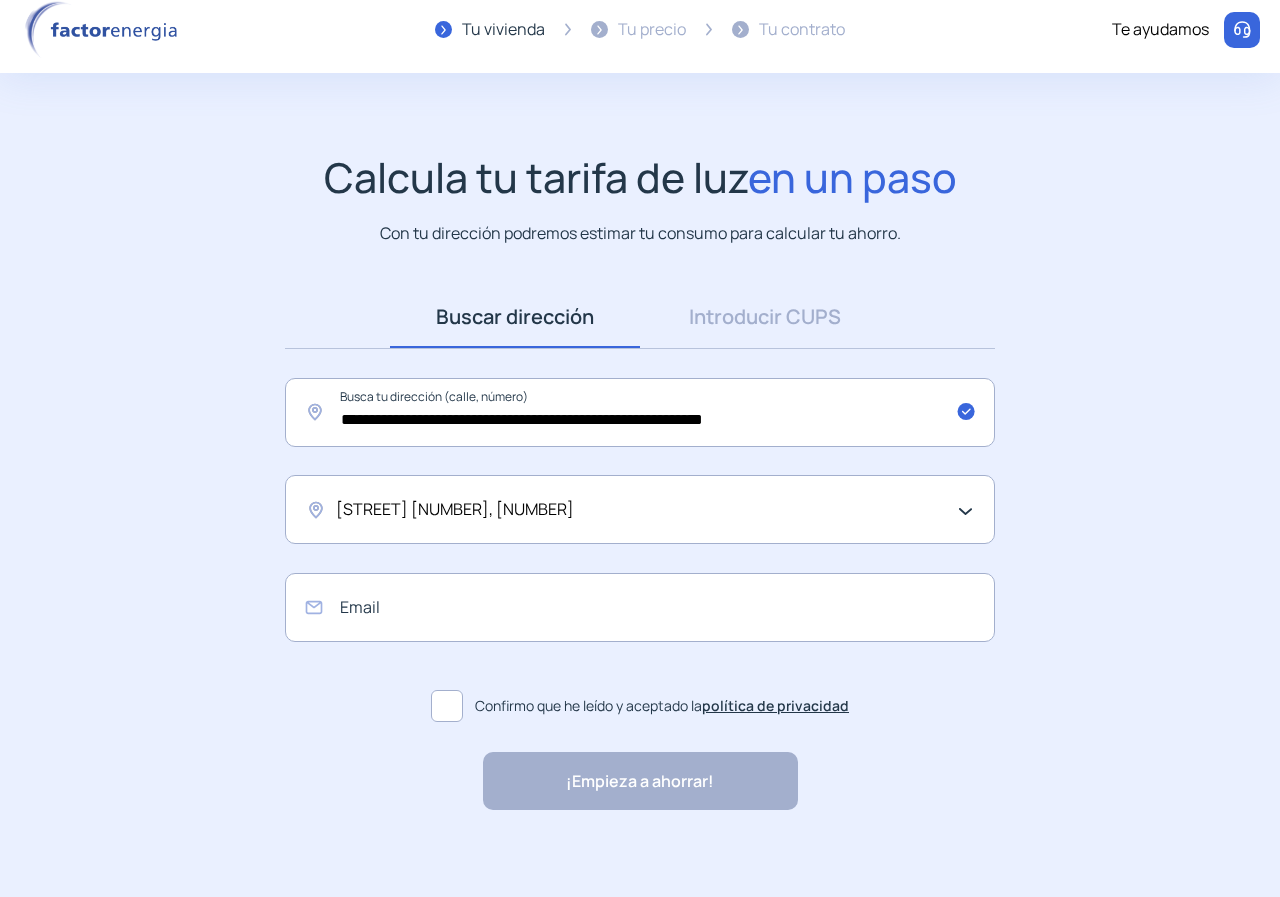 scroll, scrollTop: 26, scrollLeft: 0, axis: vertical 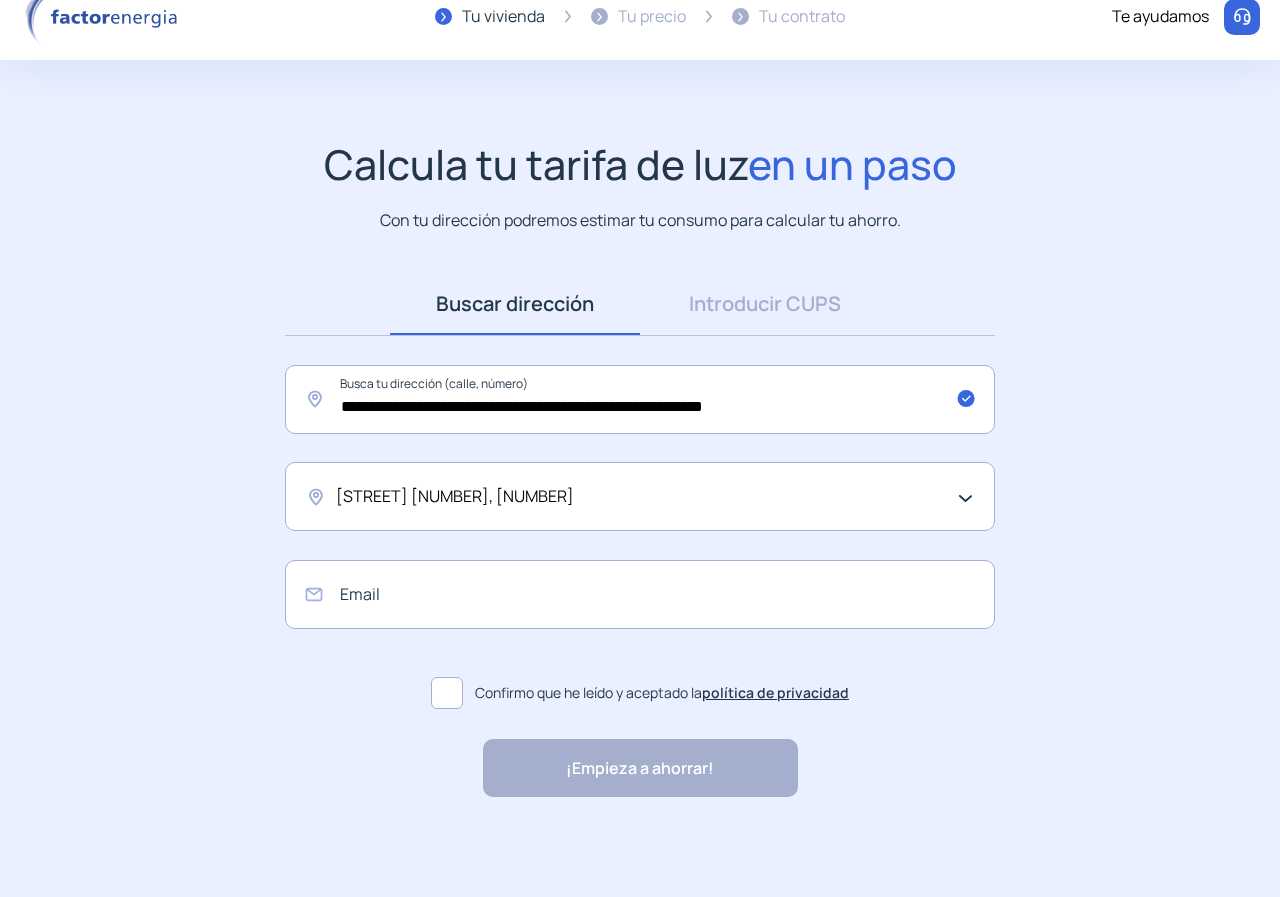 click 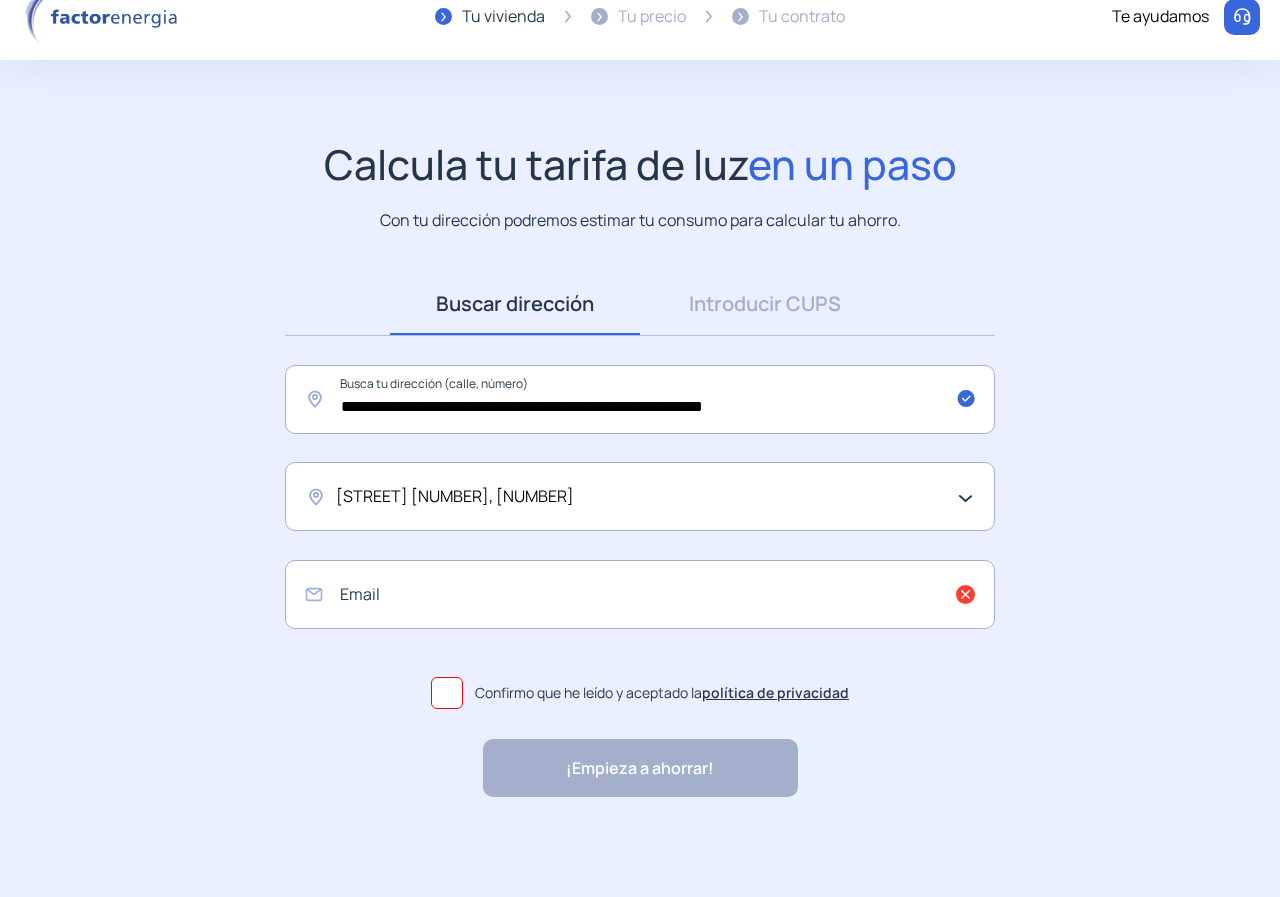 click on "Email  Confirmo que he leído y aceptado la  política de privacidad" 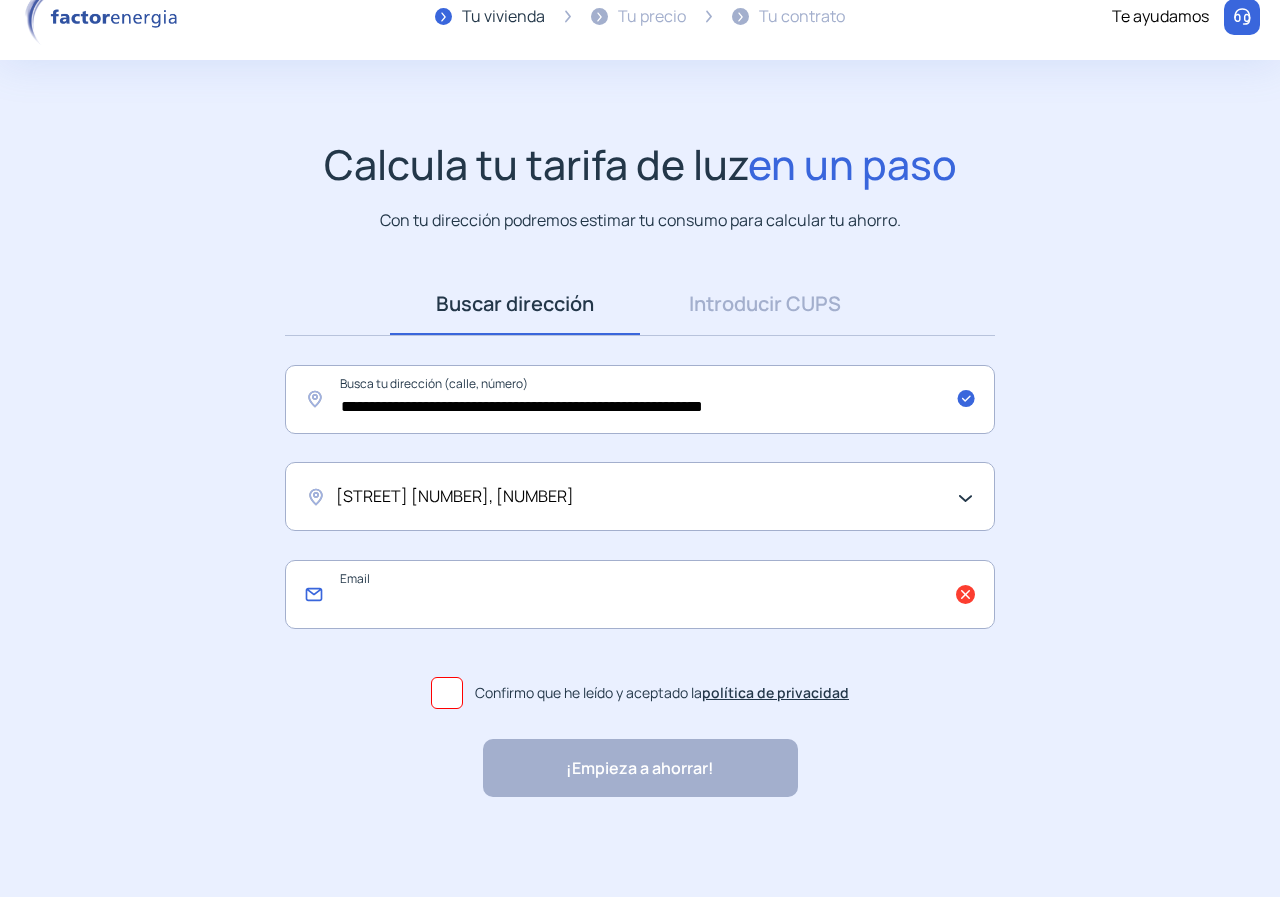 click 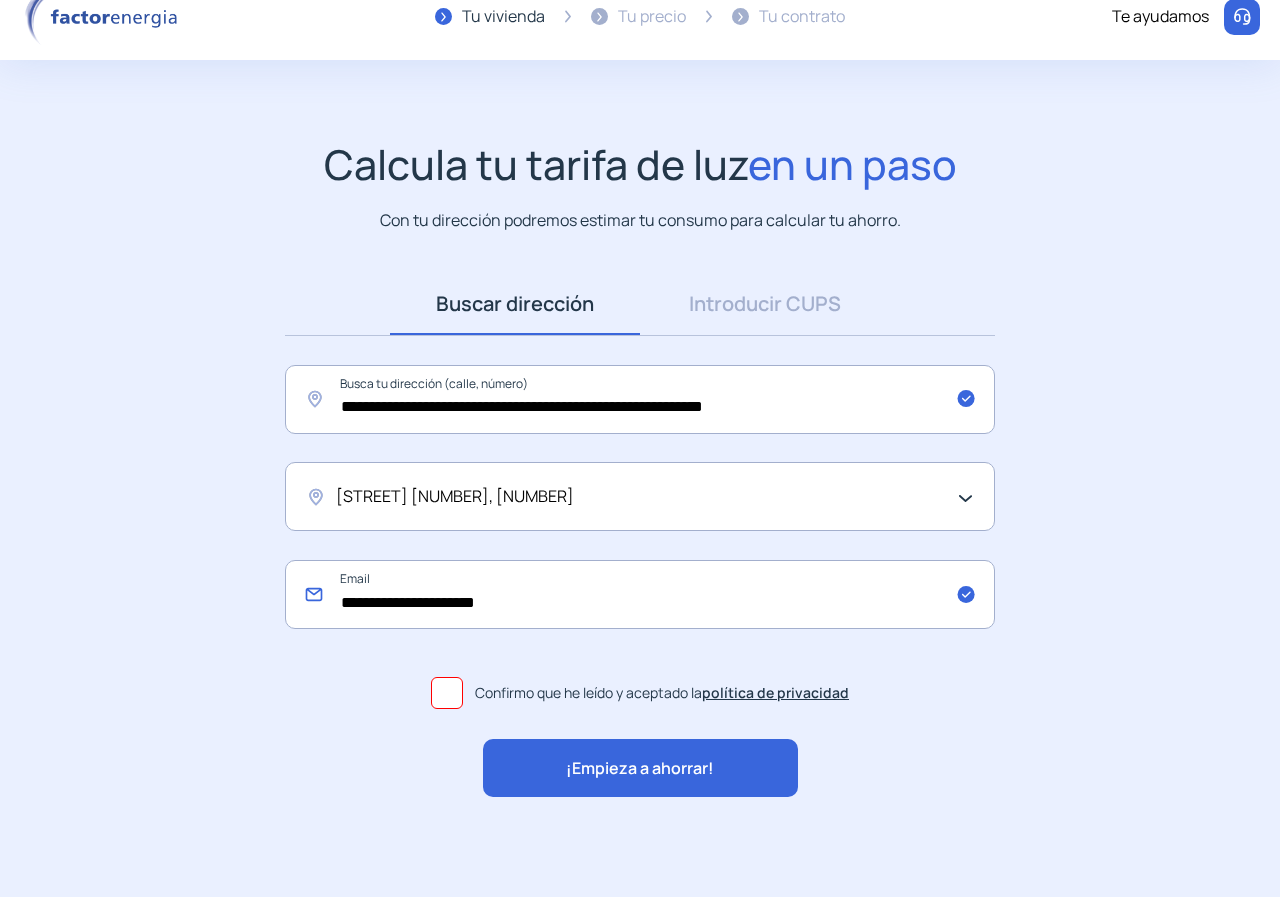 type on "**********" 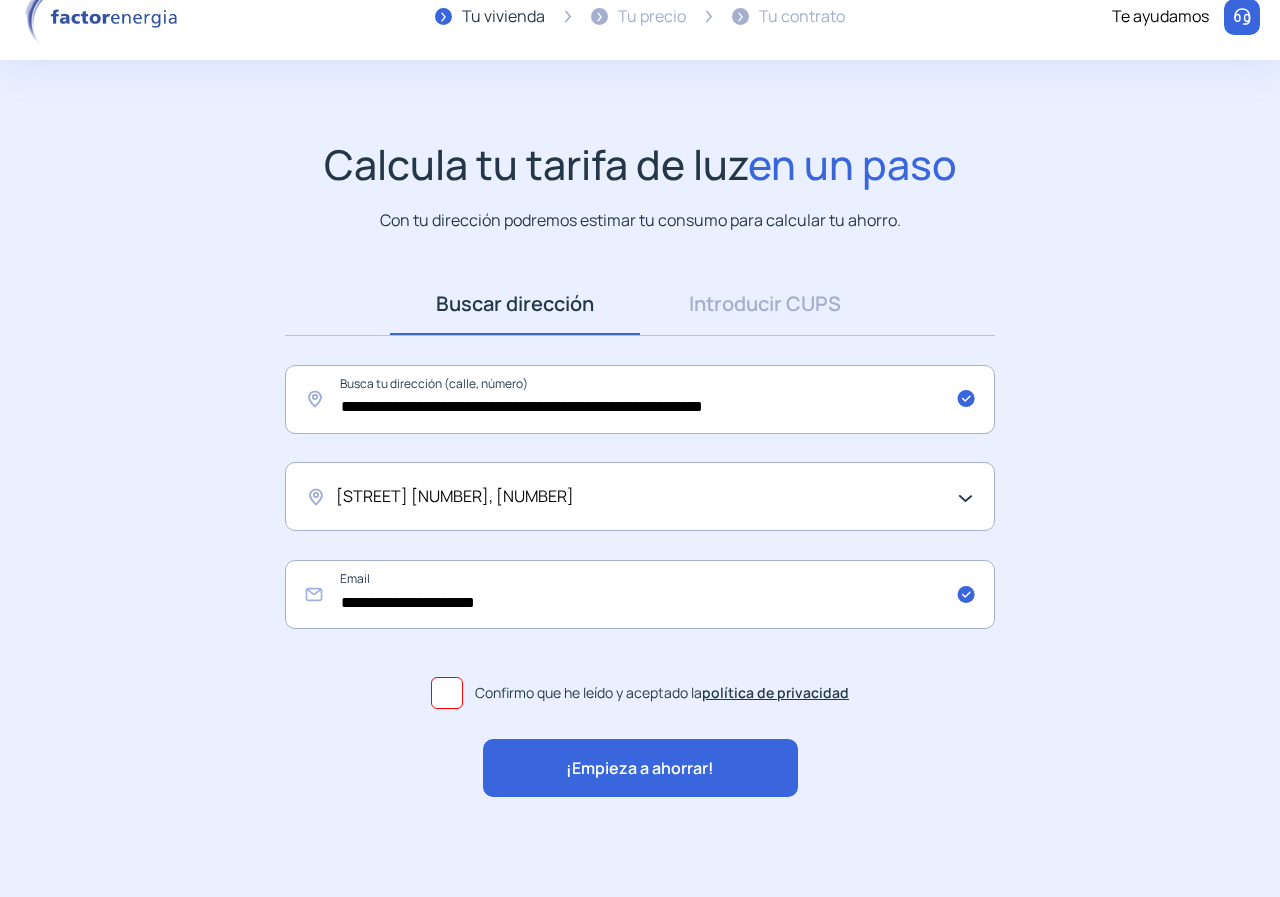 click on "¡Empieza a ahorrar!" 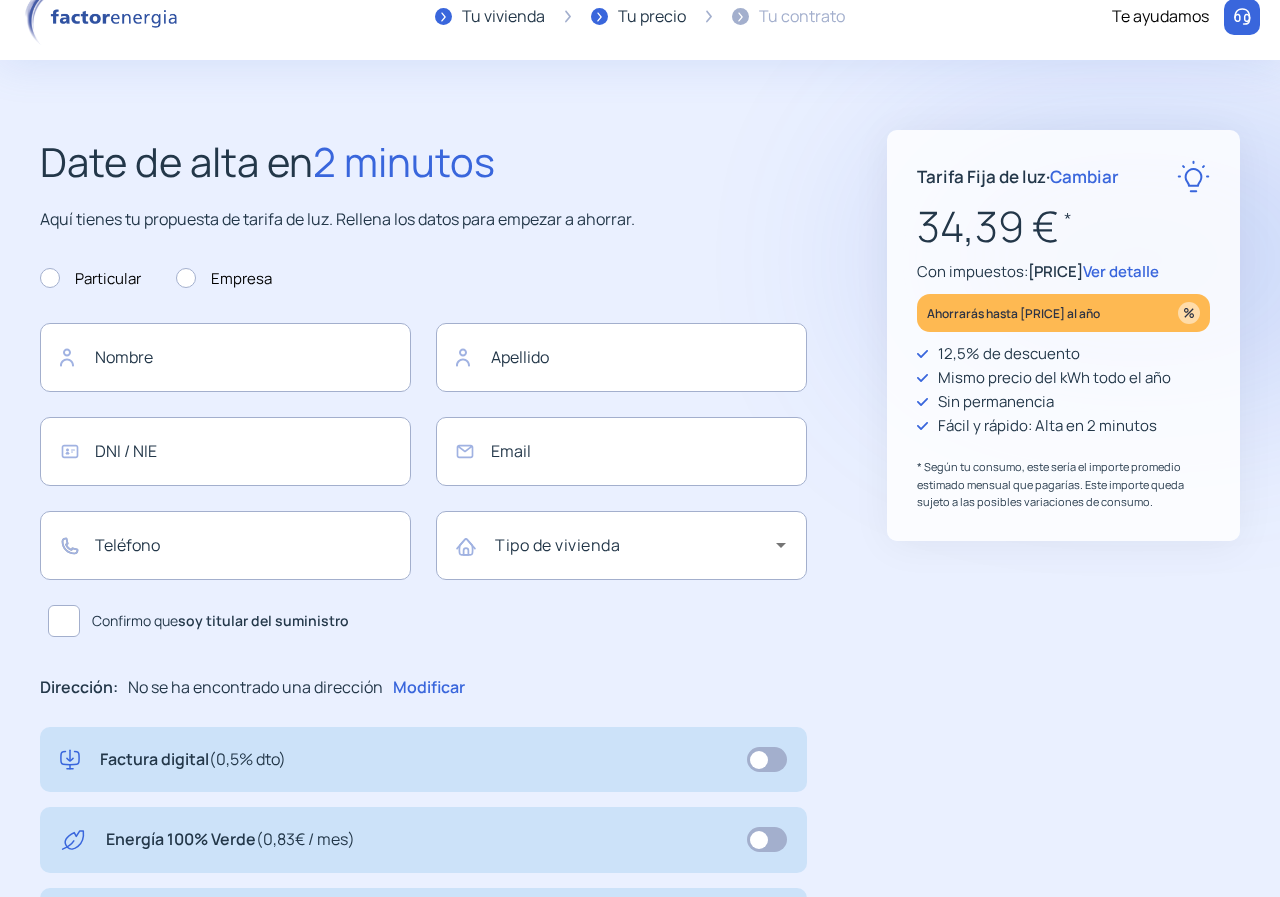 type on "**********" 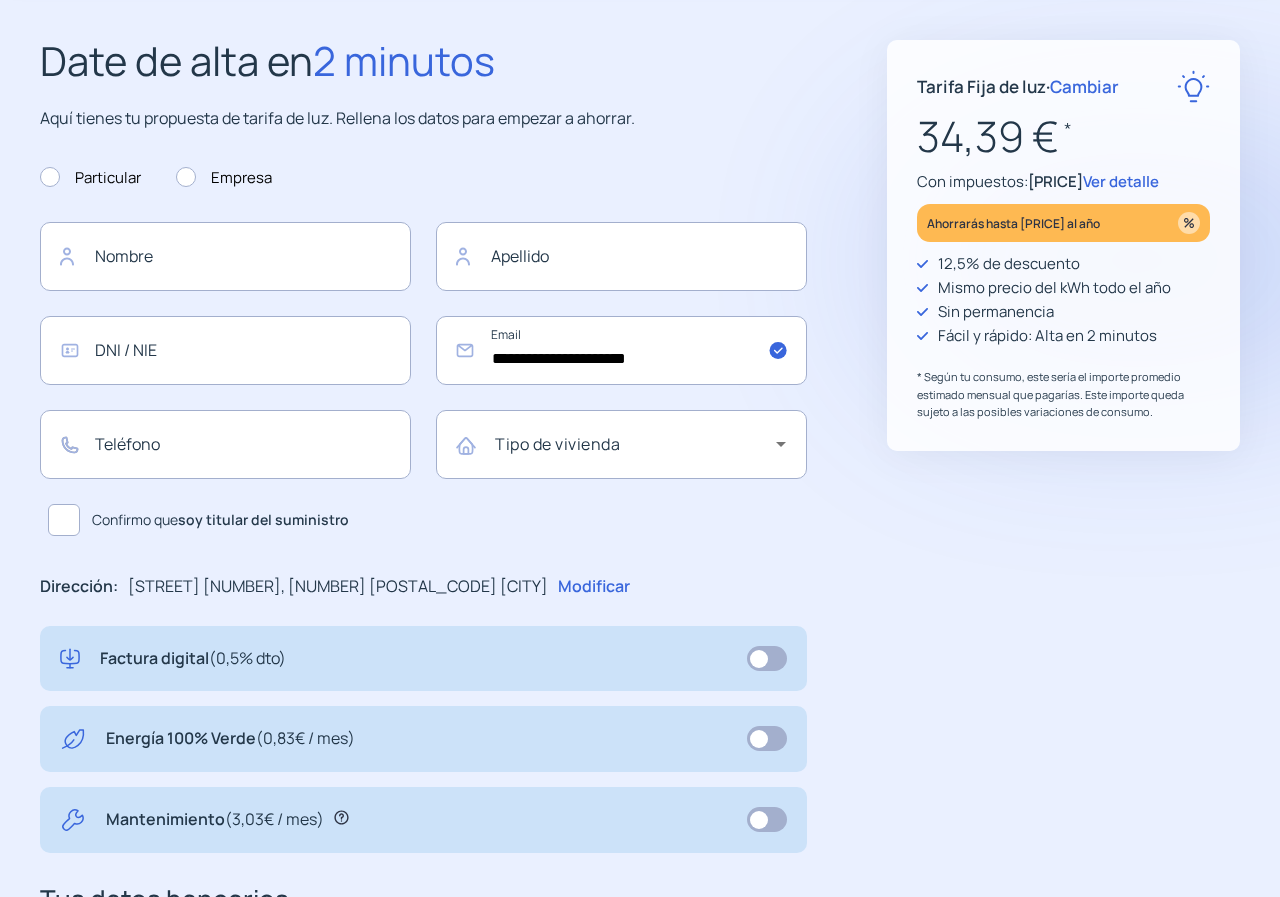 scroll, scrollTop: 80, scrollLeft: 0, axis: vertical 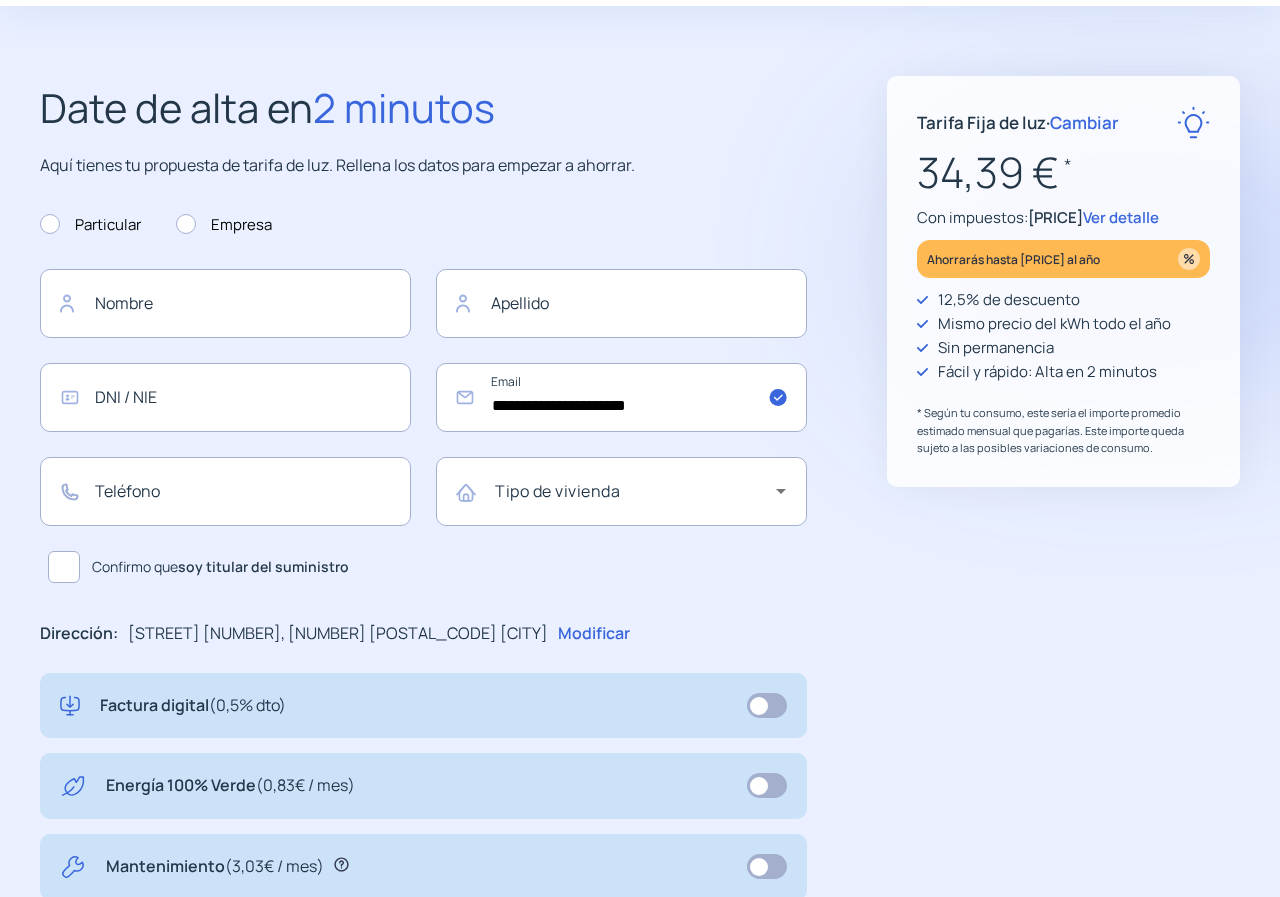 click on "Modificar" 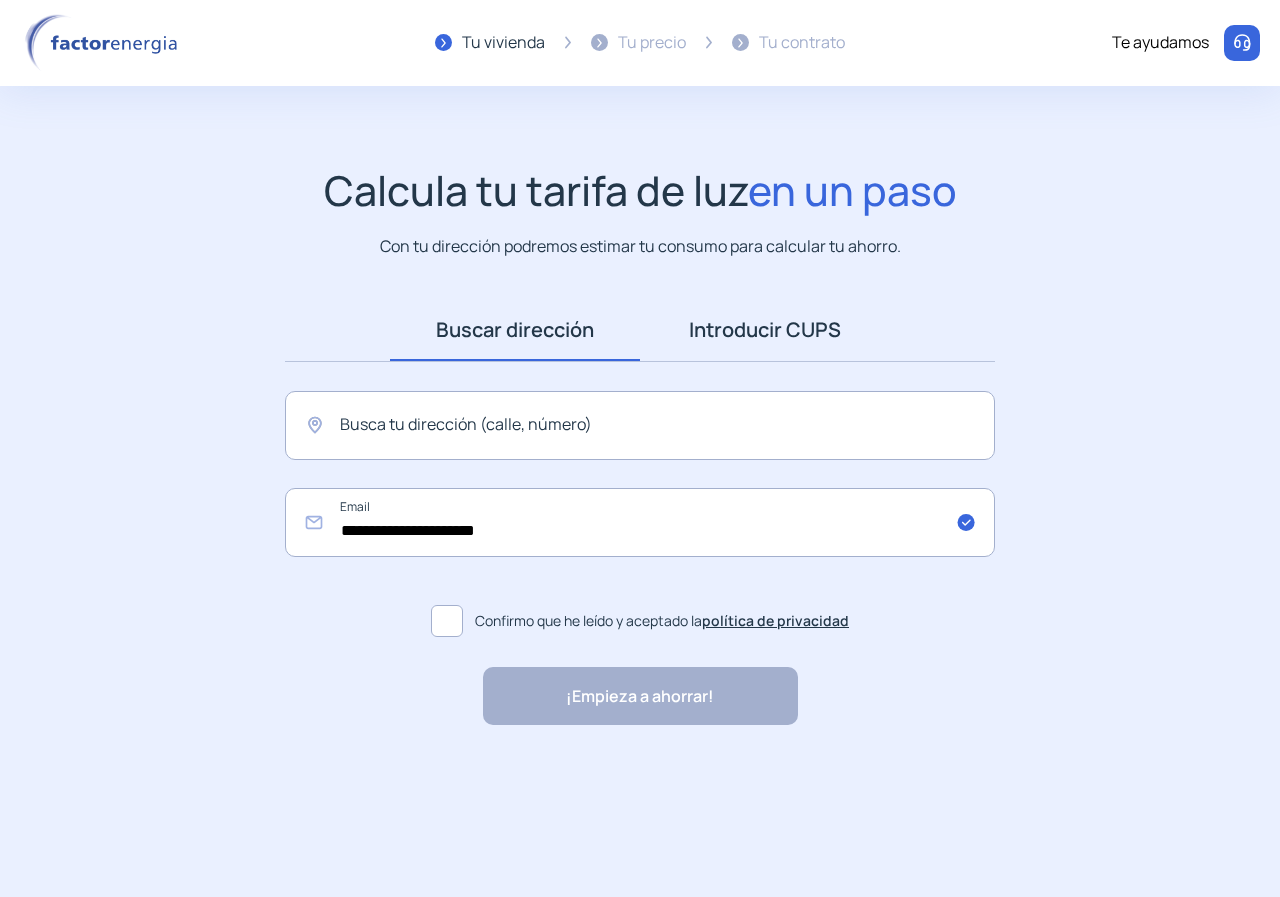 click on "Introducir CUPS" at bounding box center (765, 330) 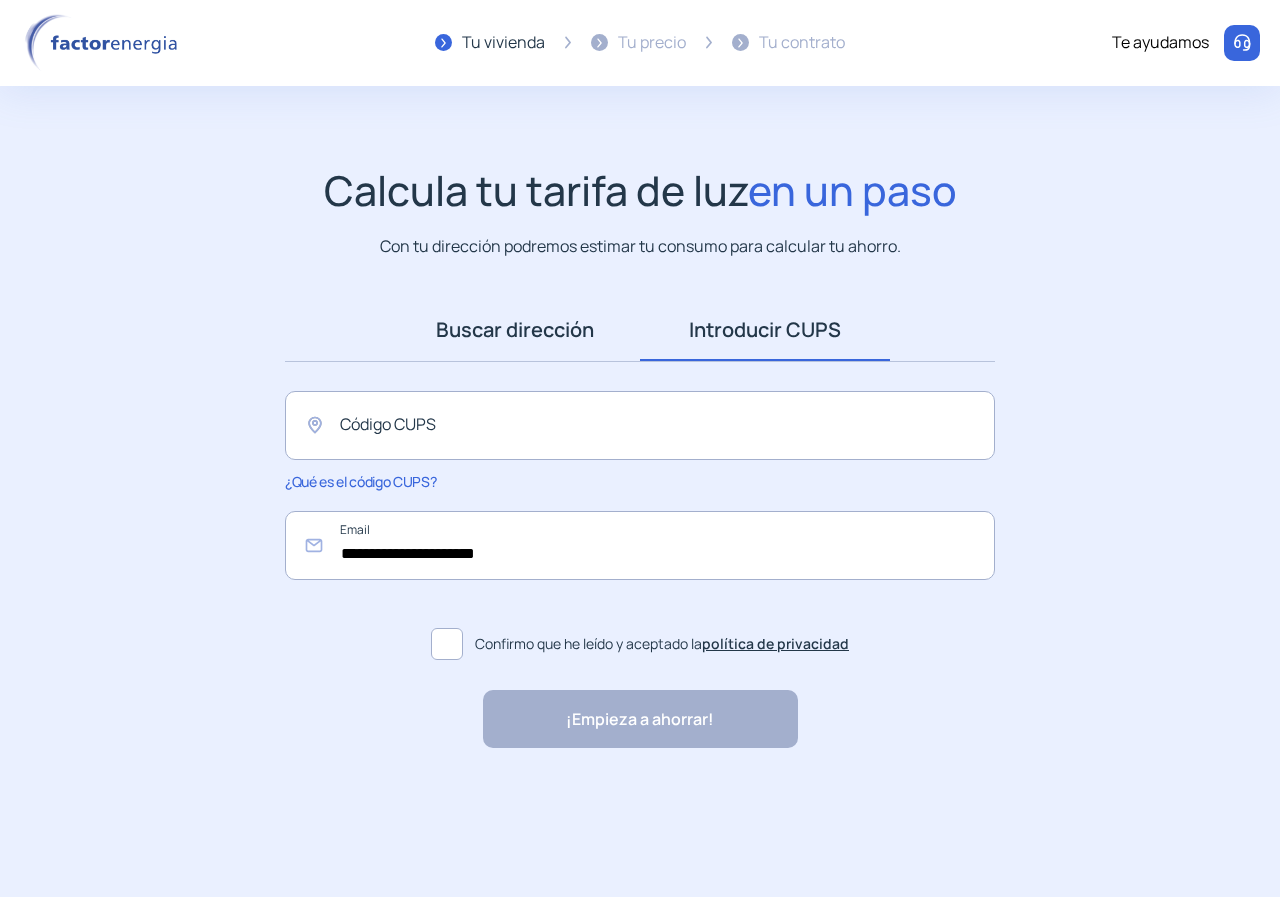 click on "Buscar dirección" at bounding box center (515, 330) 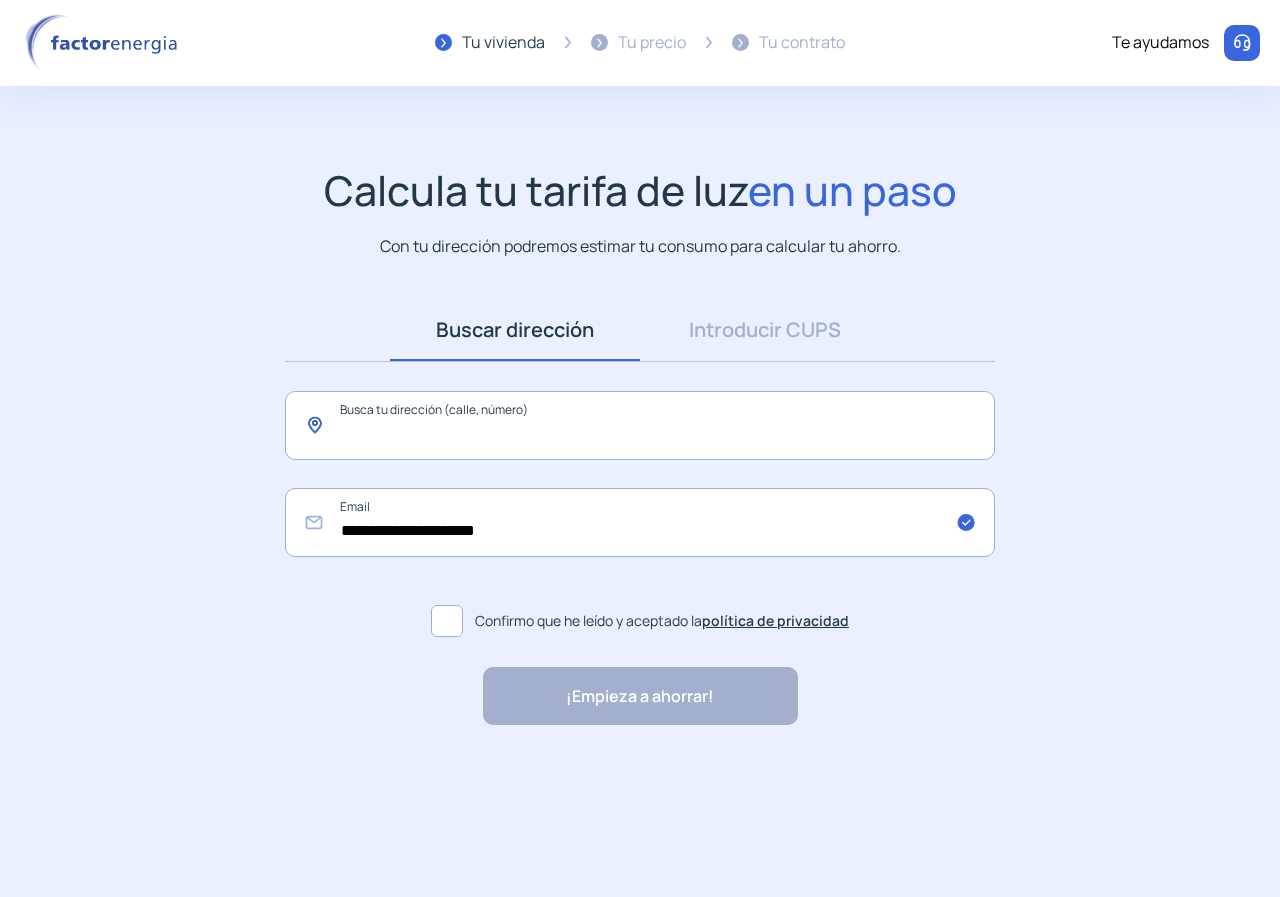 click 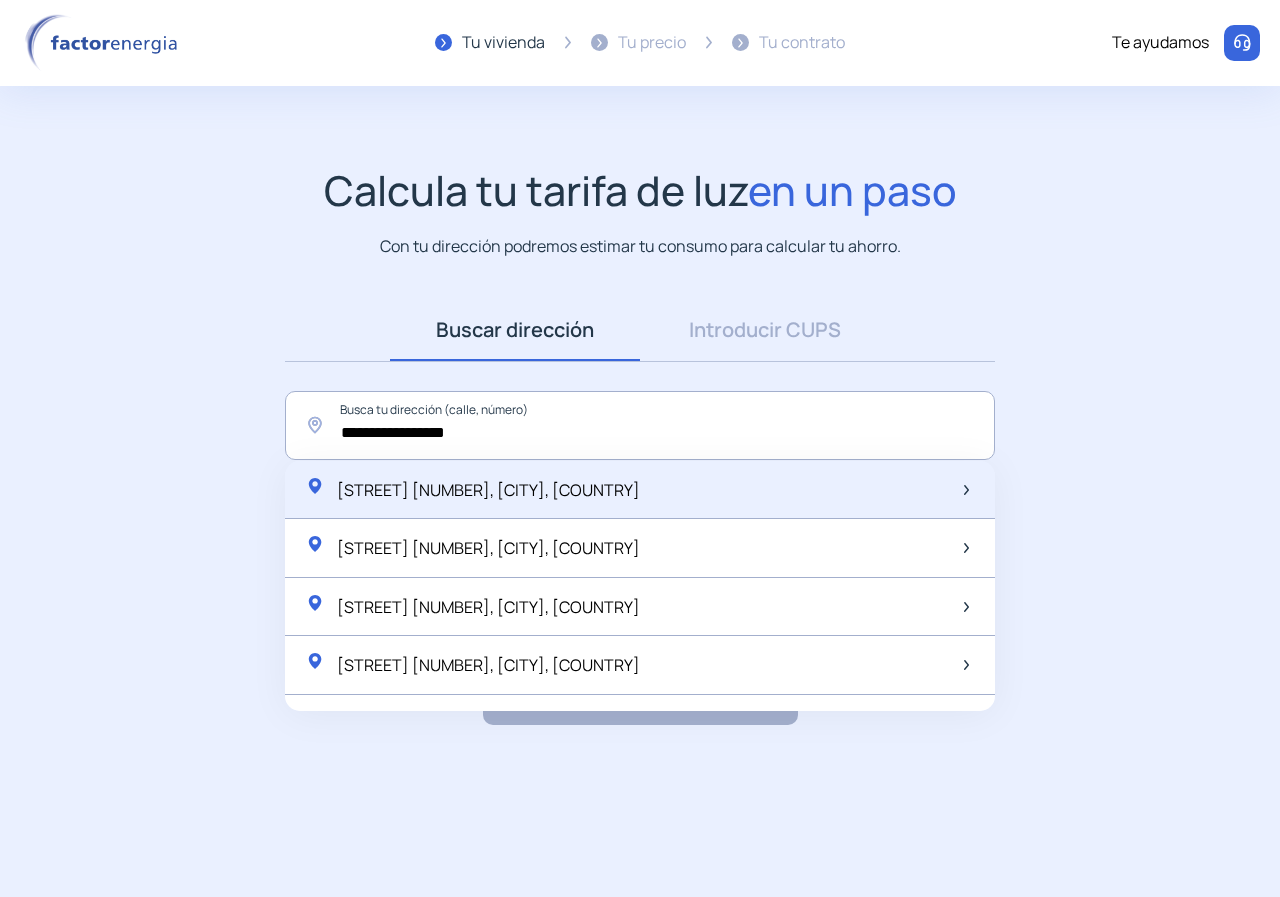 click on "[STREET] [NUMBER], [CITY], [COUNTRY]" 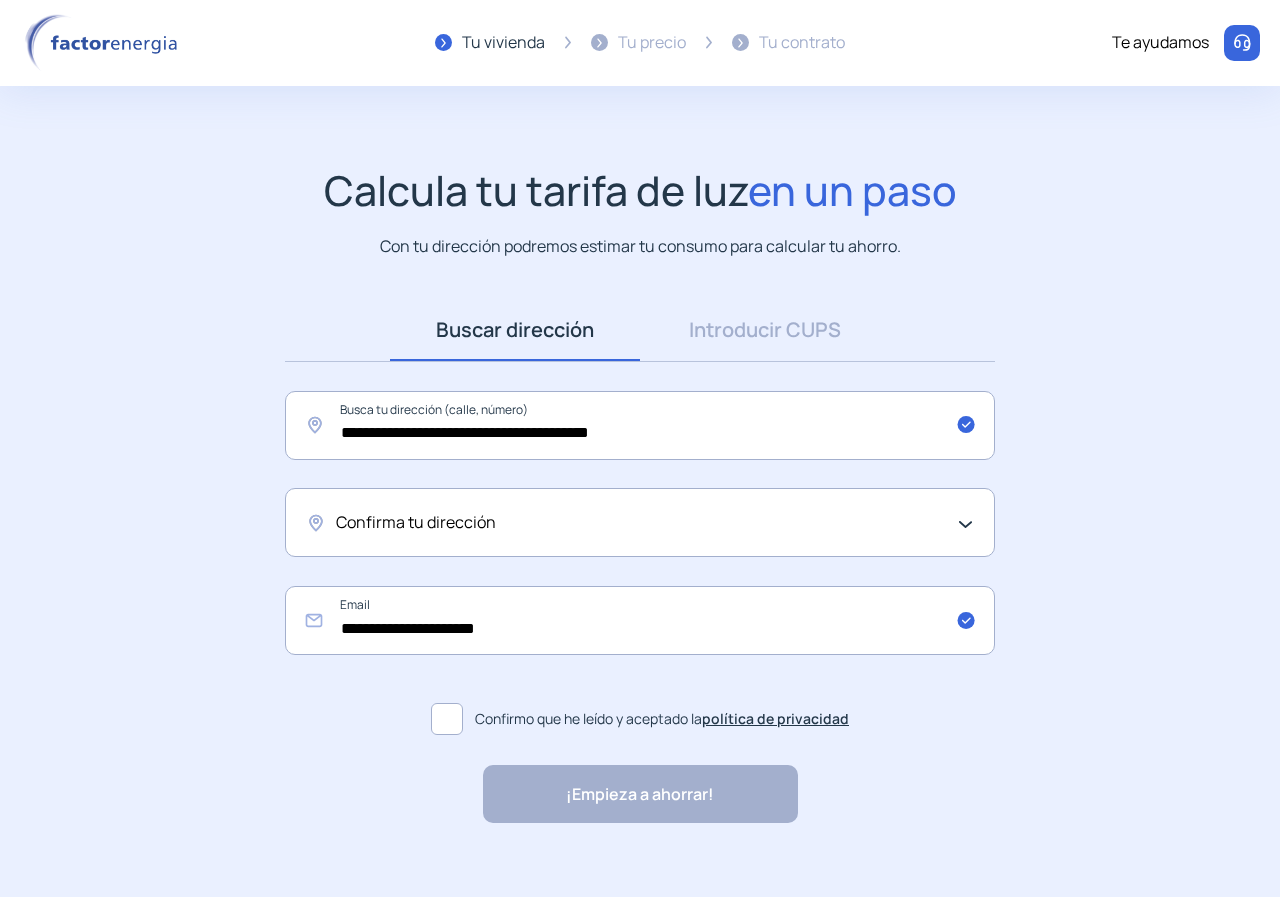 click on "Confirma tu dirección" 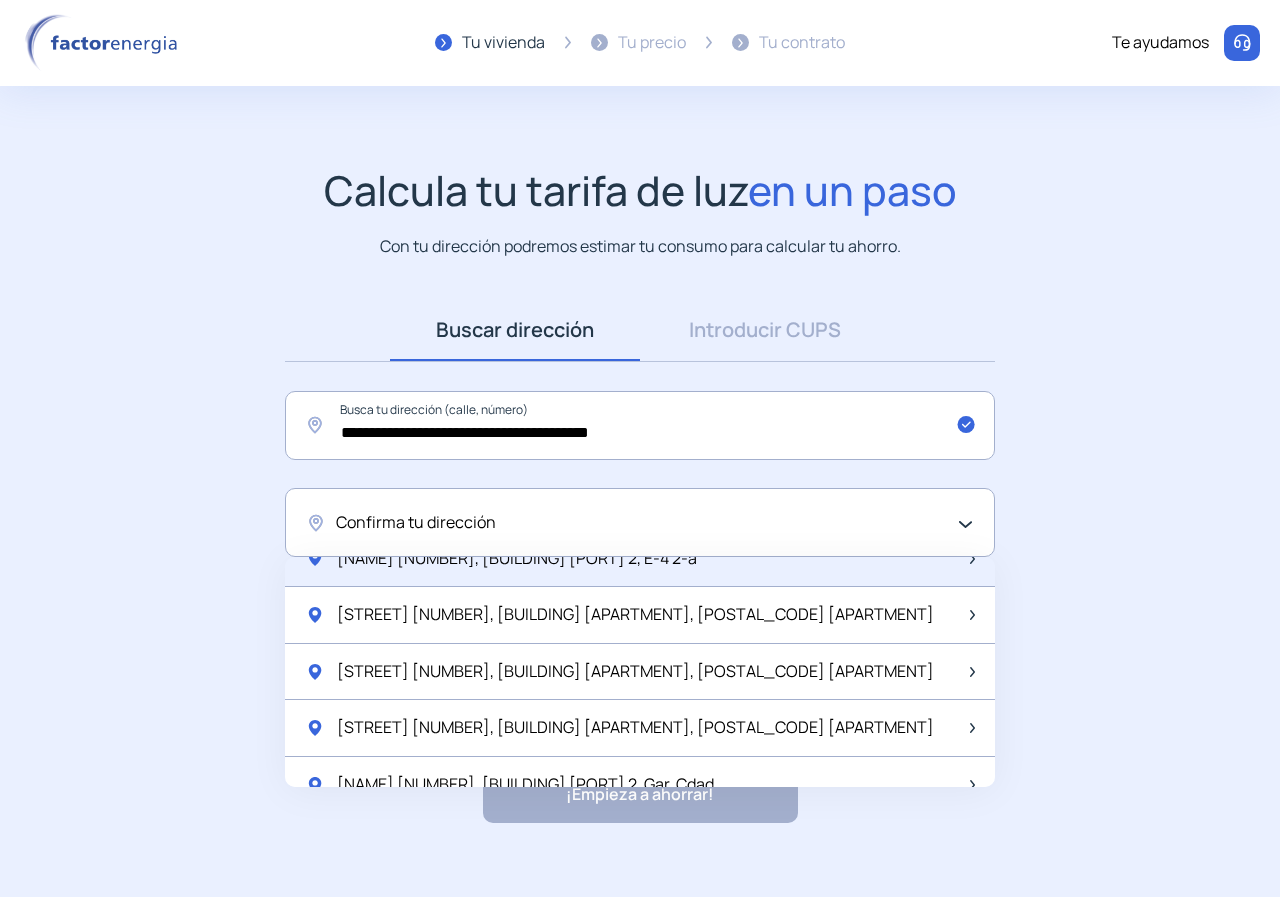 scroll, scrollTop: 1556, scrollLeft: 0, axis: vertical 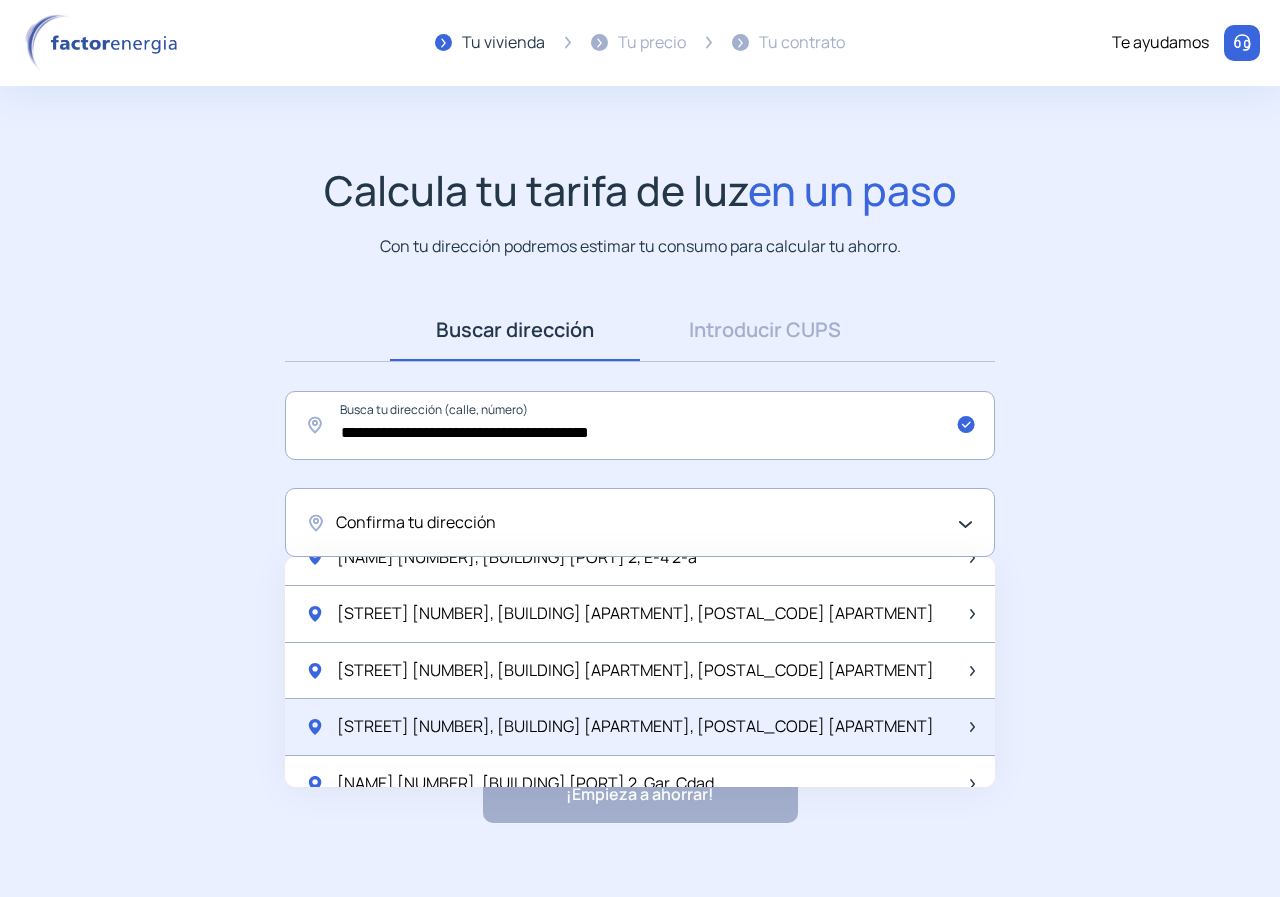click on "[STREET] [NUMBER], [BUILDING] [APARTMENT], [POSTAL_CODE] [APARTMENT]" 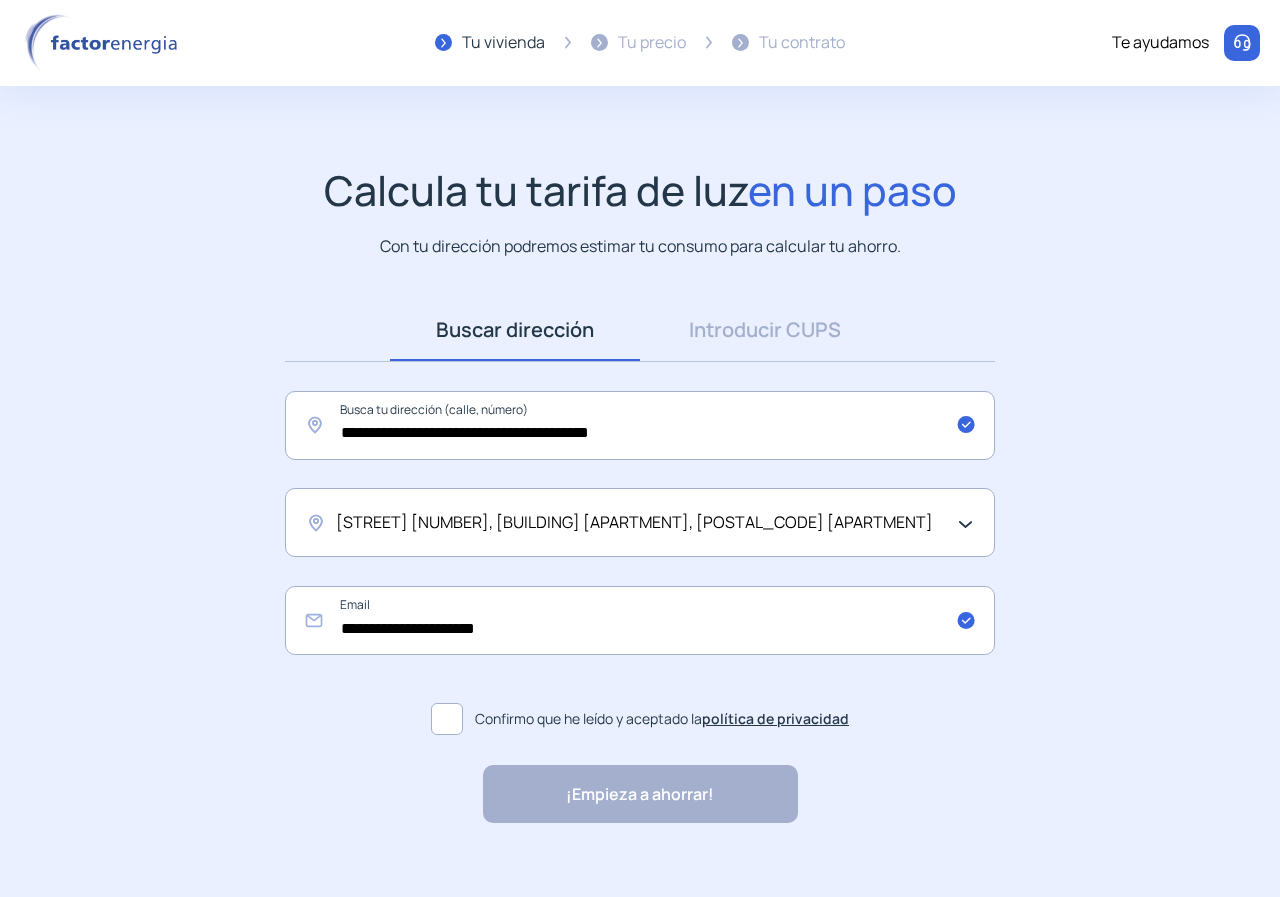 click 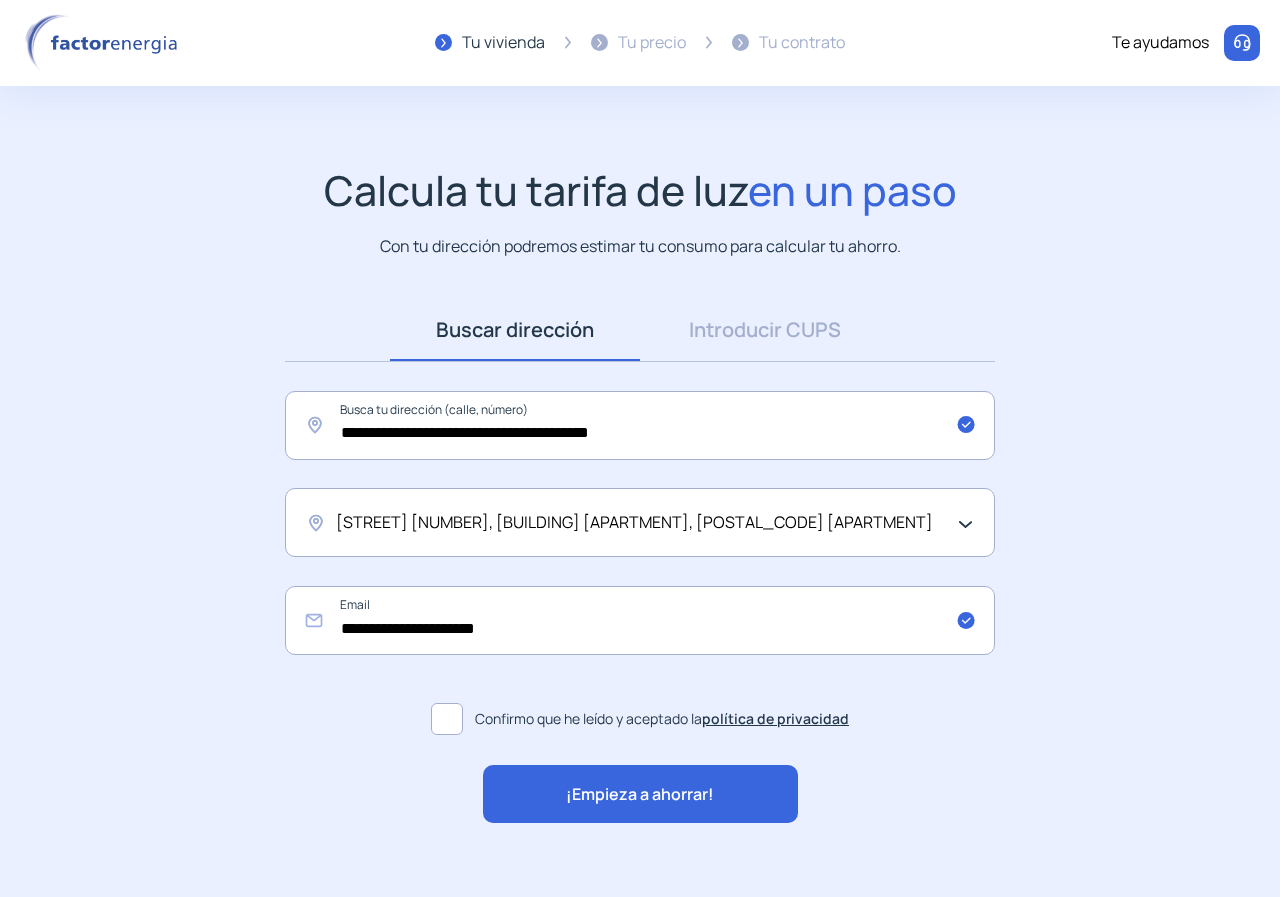 click on "¡Empieza a ahorrar!" 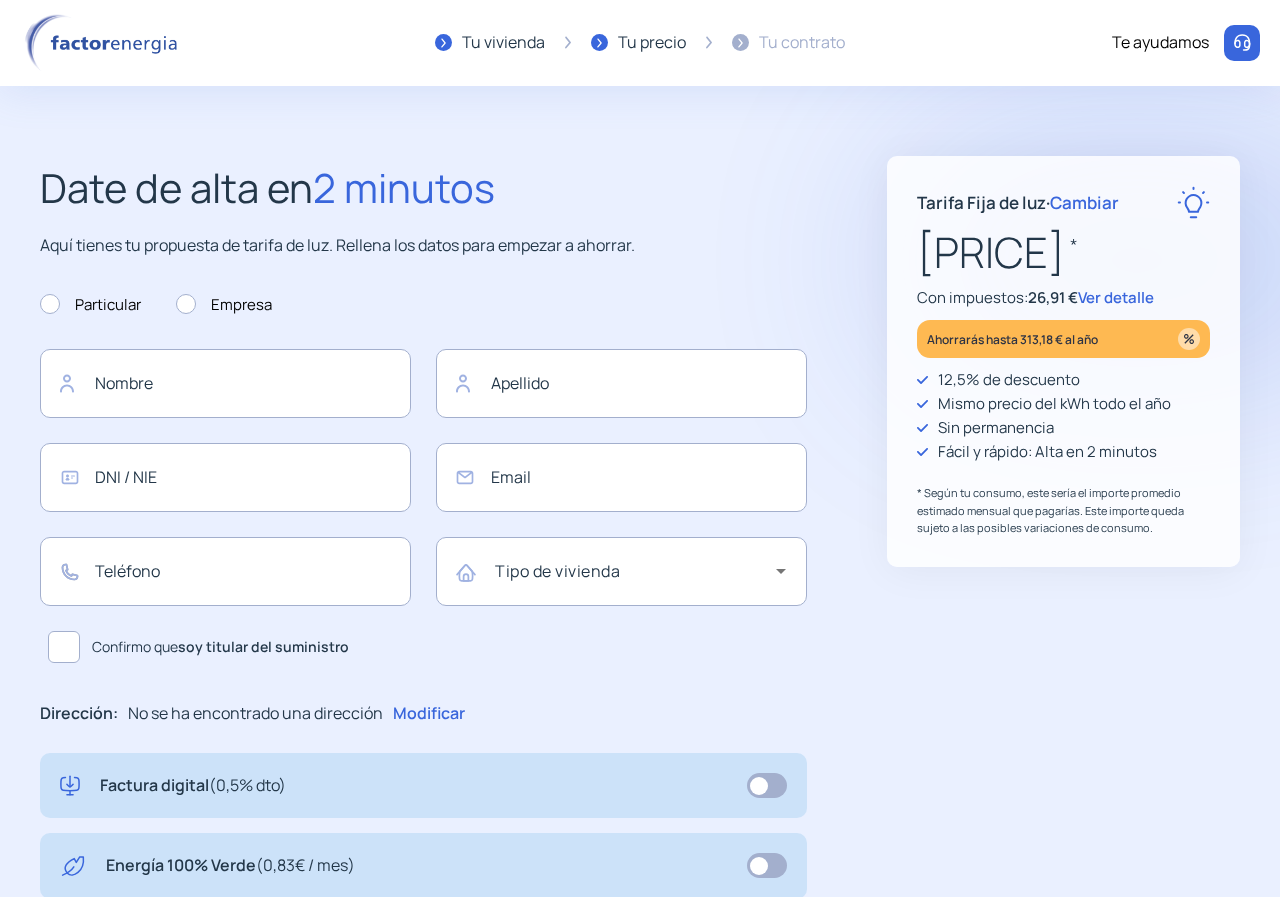 type on "**********" 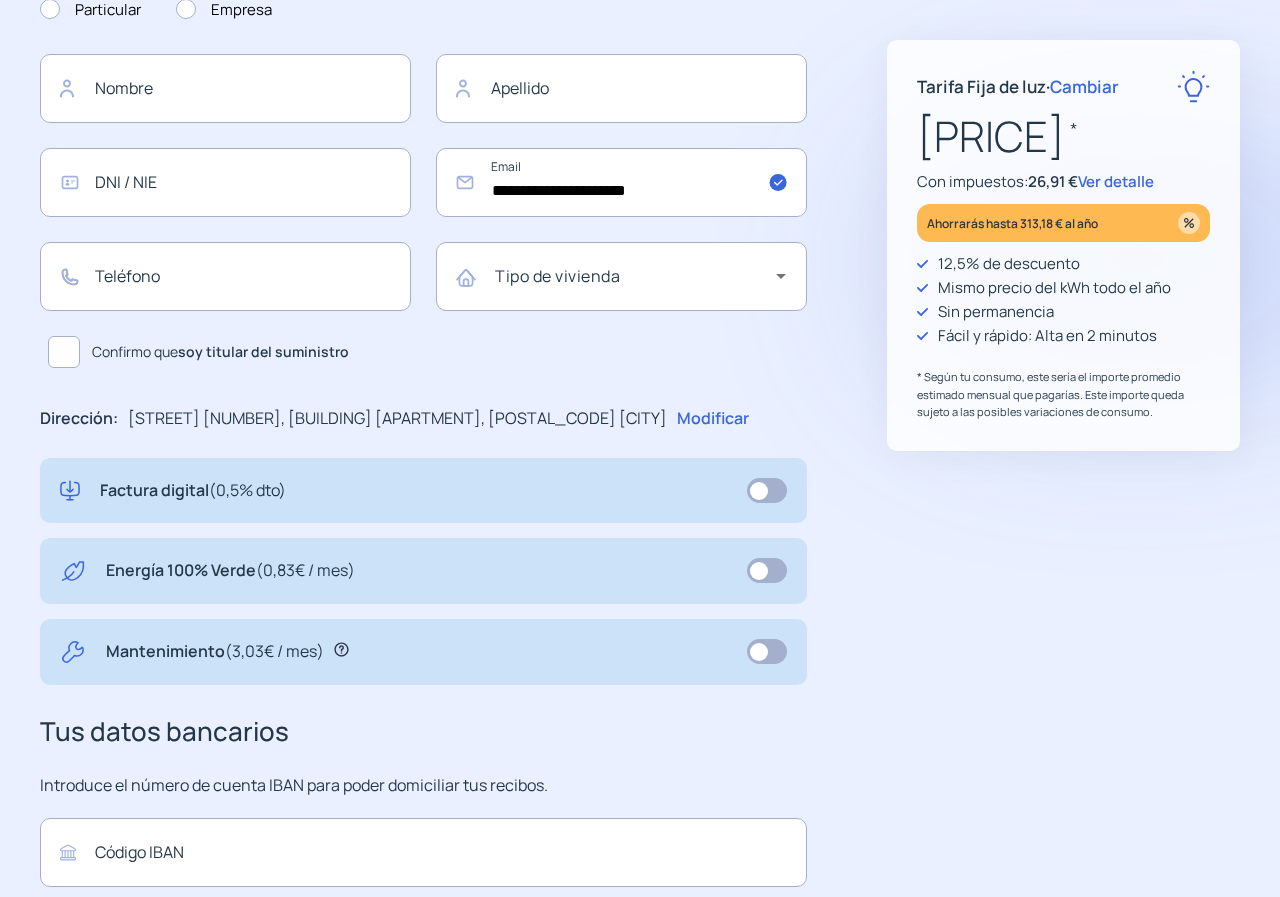 scroll, scrollTop: 300, scrollLeft: 0, axis: vertical 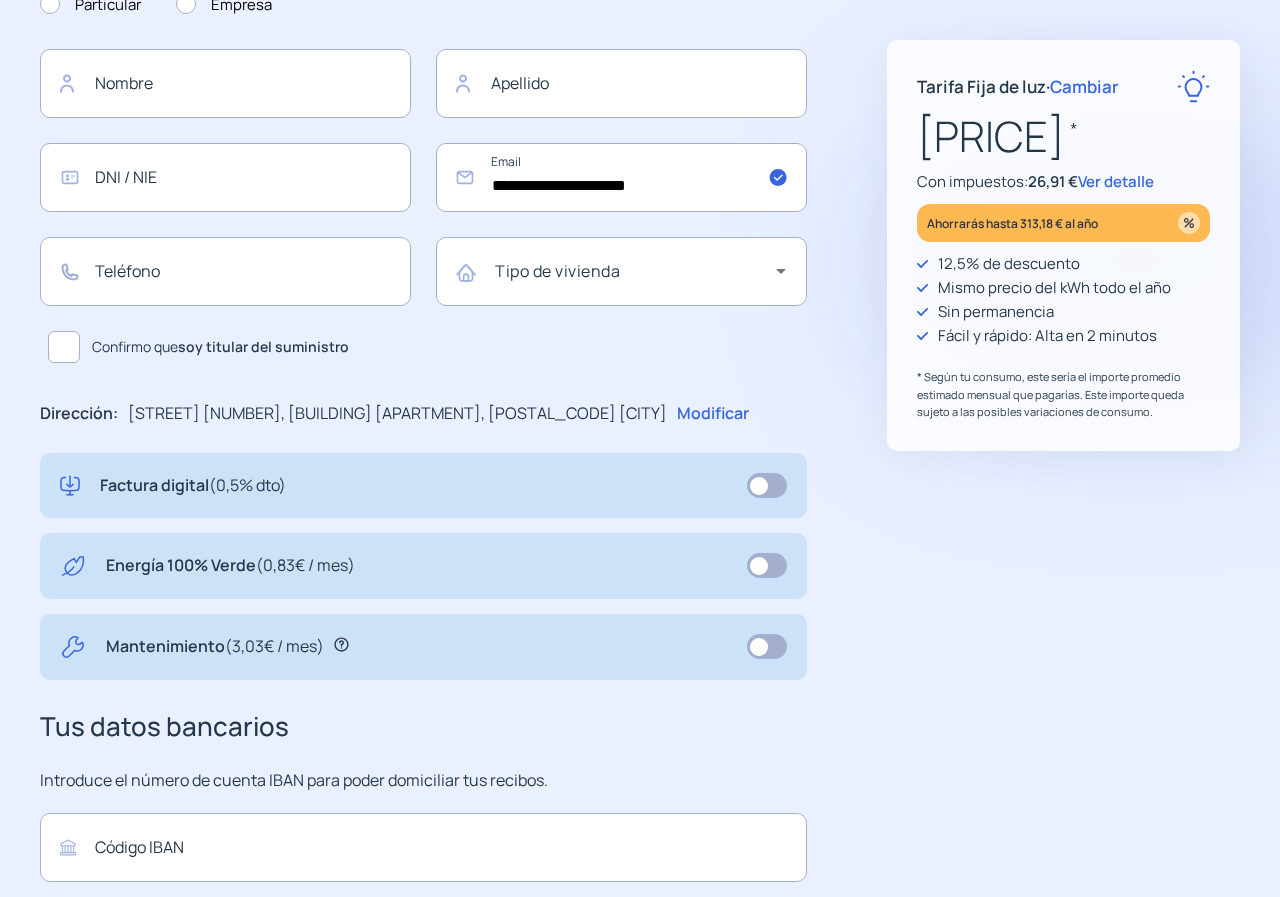 click on "Ver detalle" 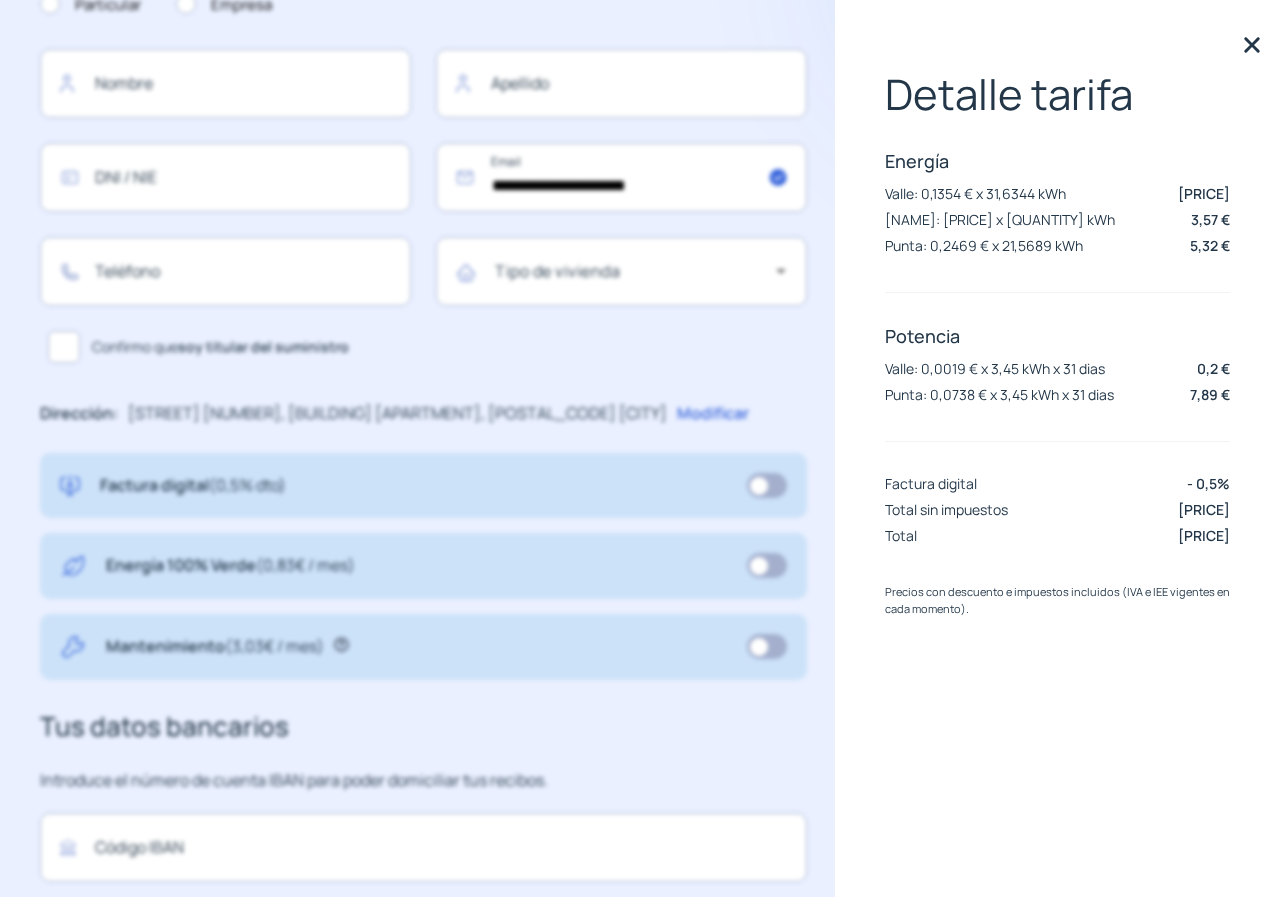 click 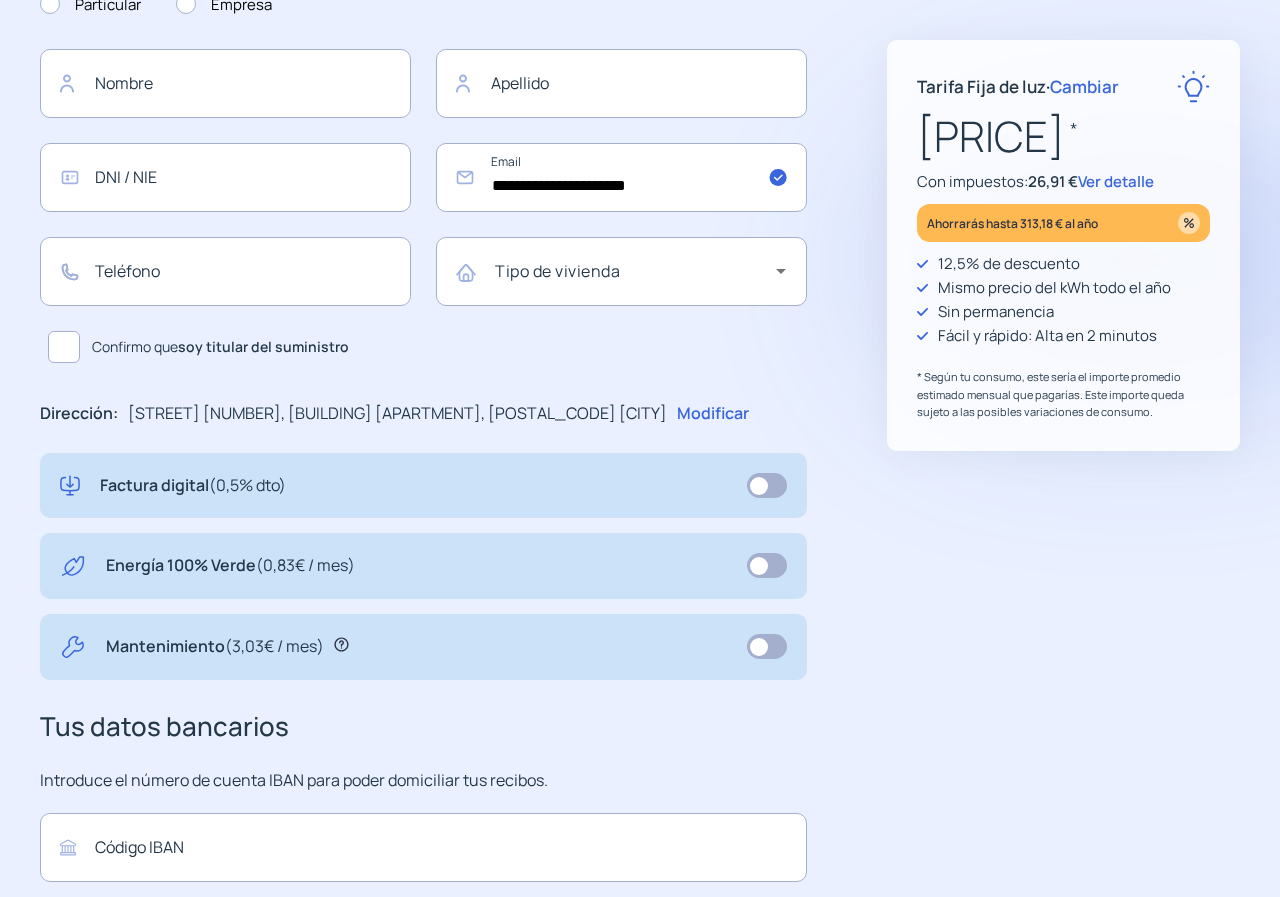 click on "Cambiar" 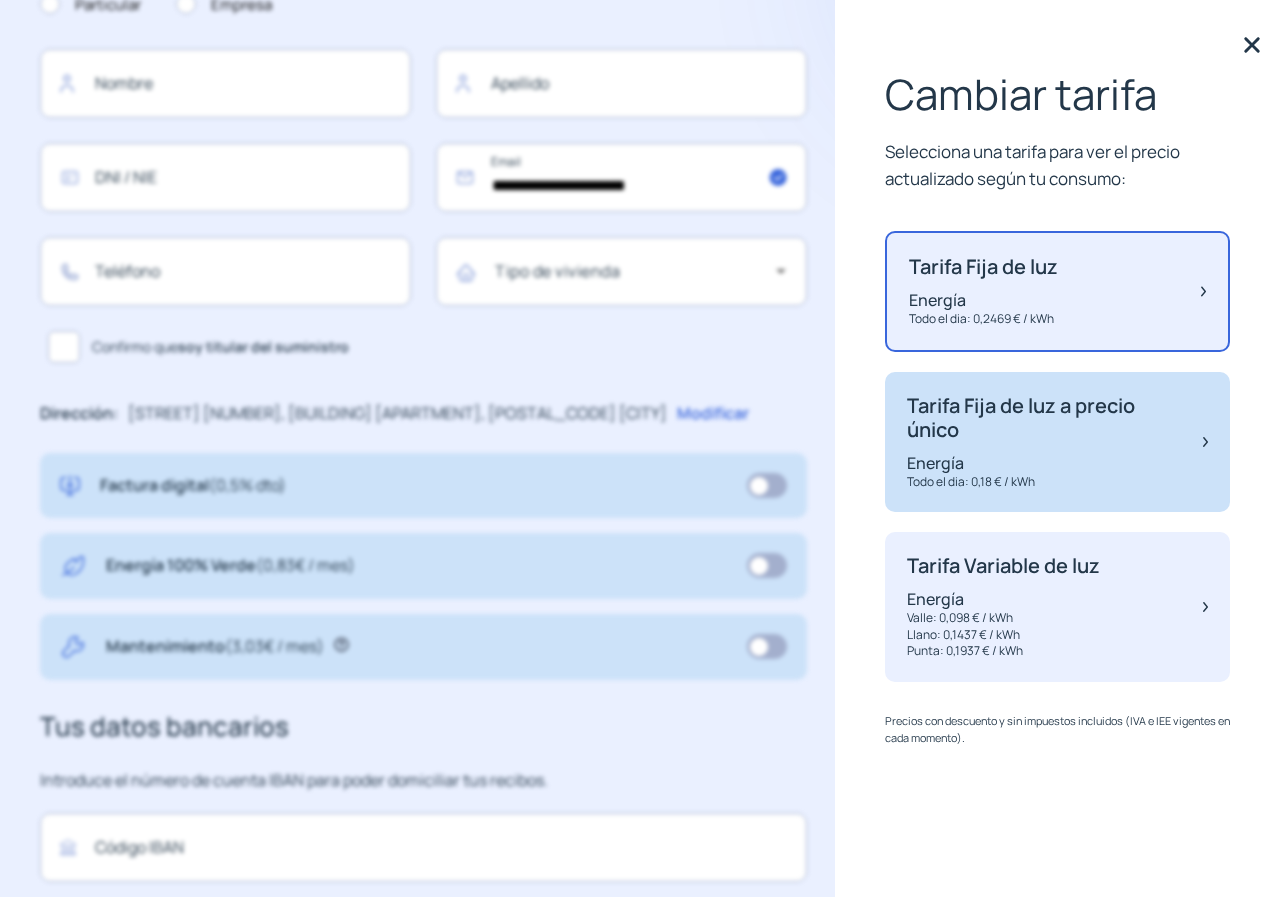 click on "Tarifa Fija de luz a precio único Energía Todo el dia: 0,18 € / kWh" 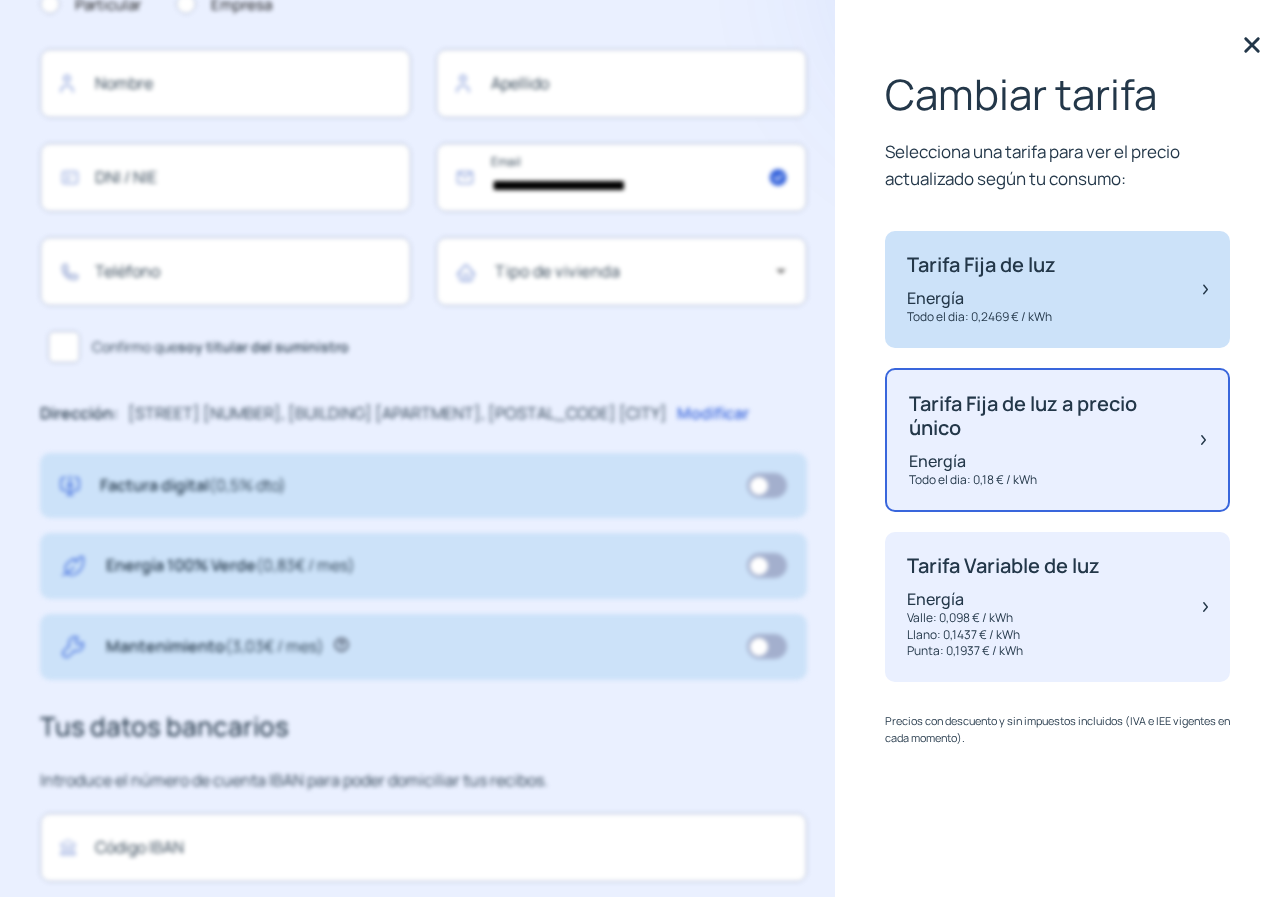 click on "Tarifa Fija de luz Energía Todo el dia: [PRICE] / kWh" 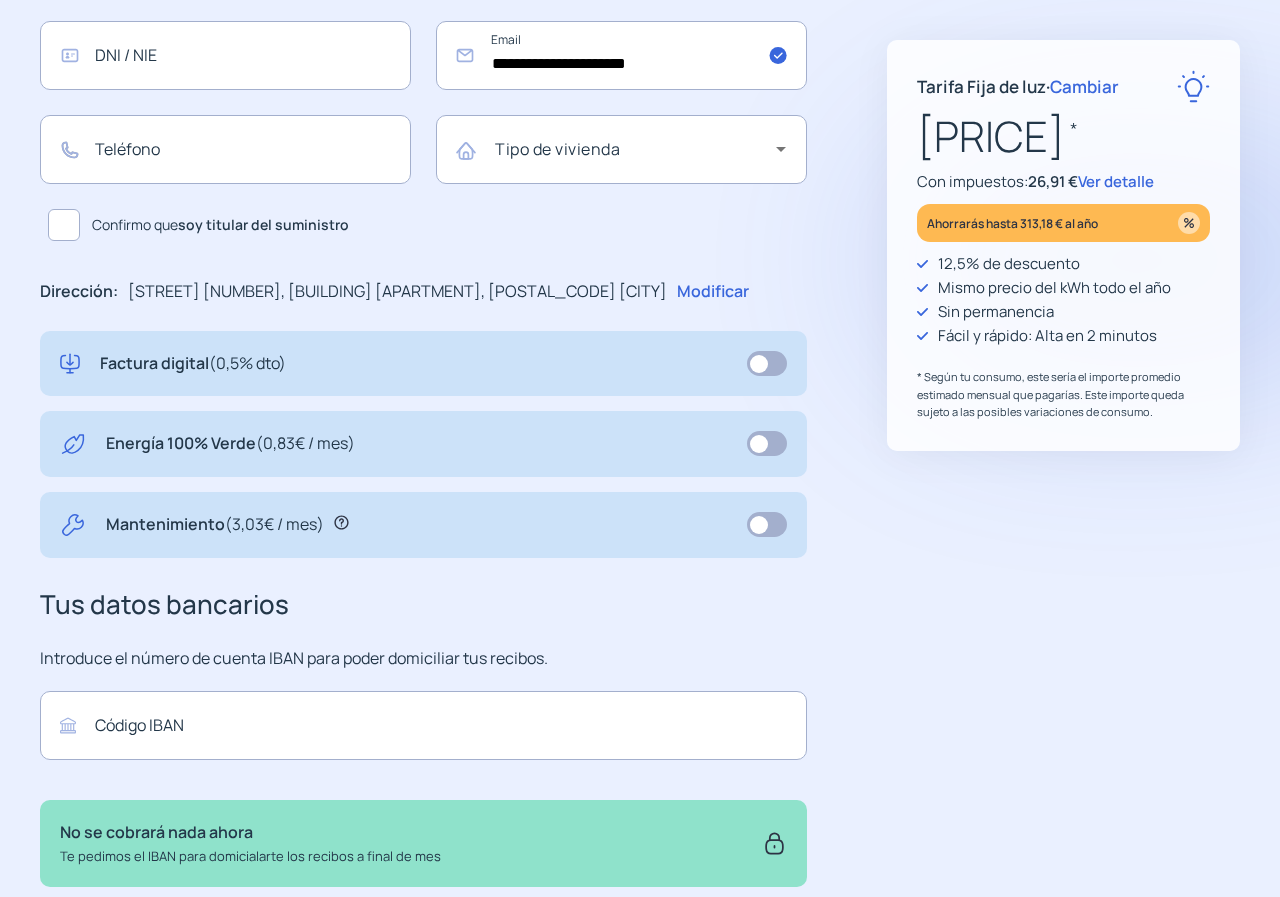 scroll, scrollTop: 500, scrollLeft: 0, axis: vertical 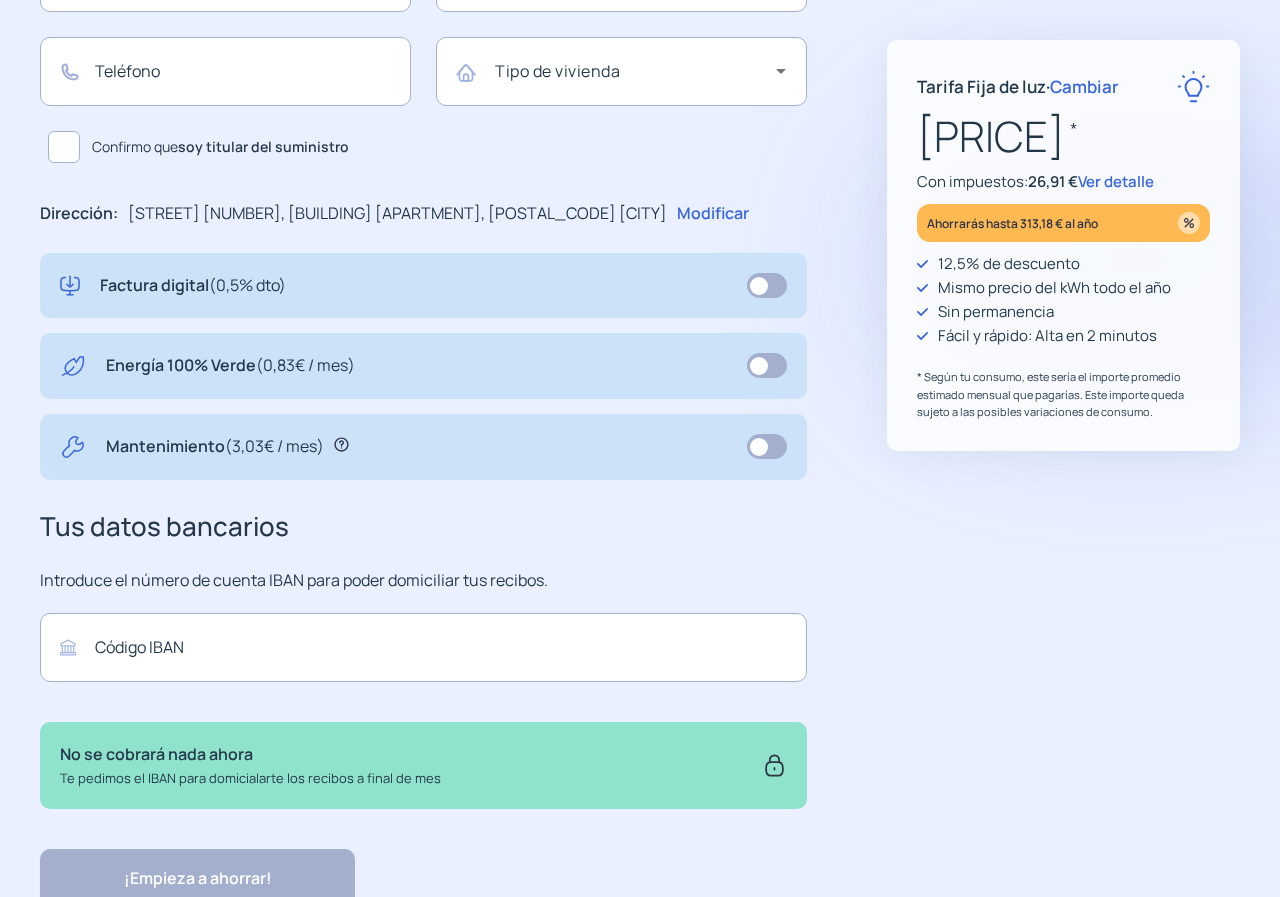 click 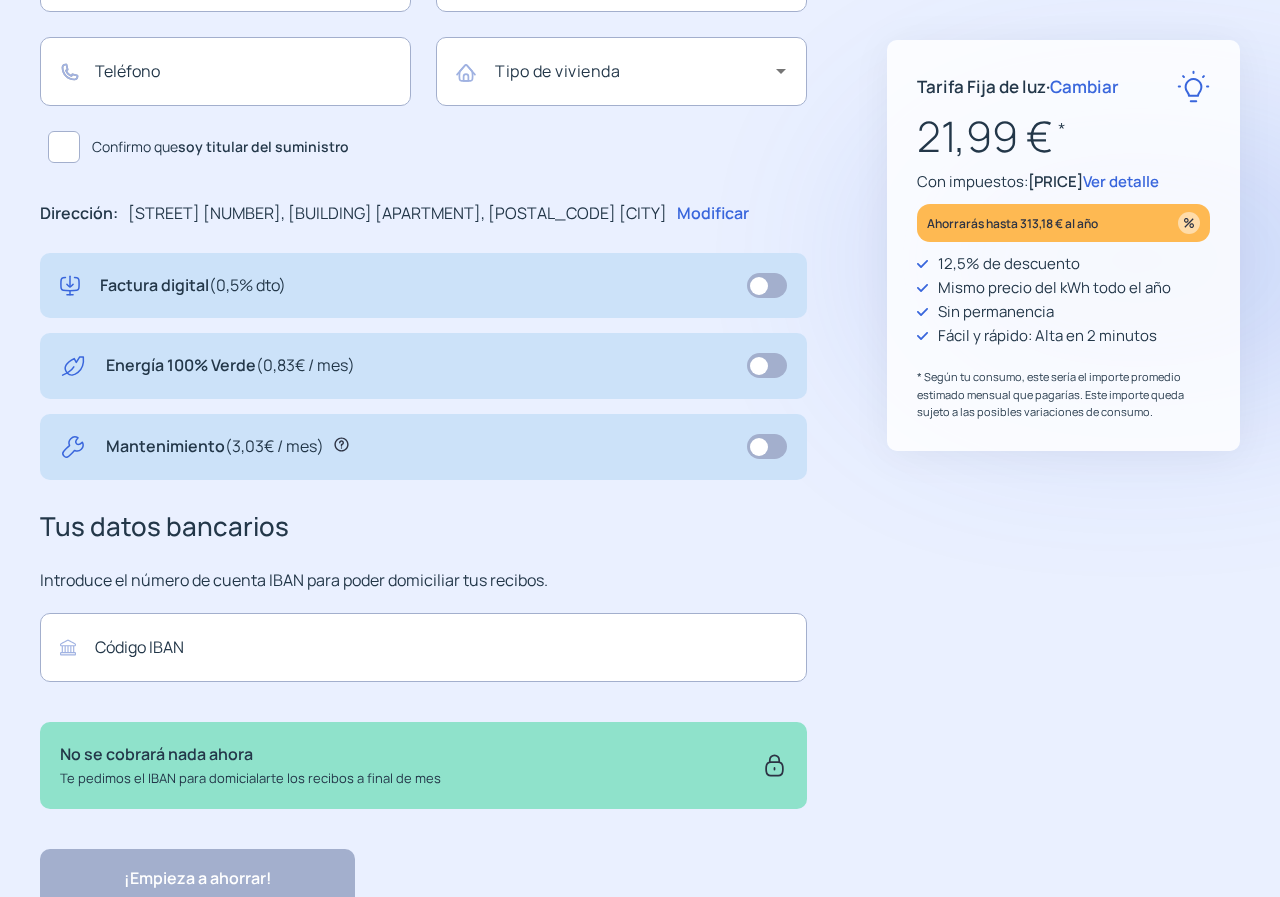 click 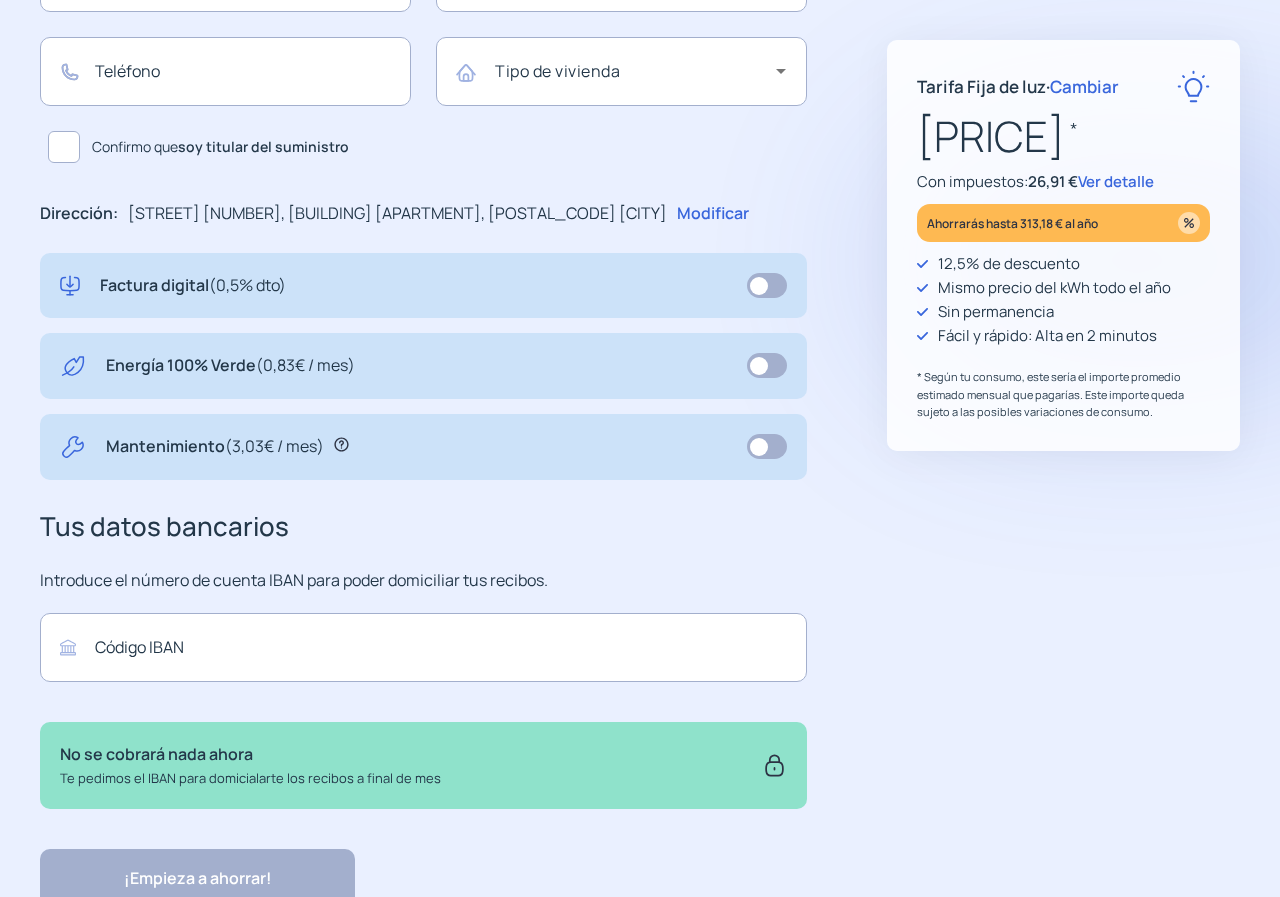 click 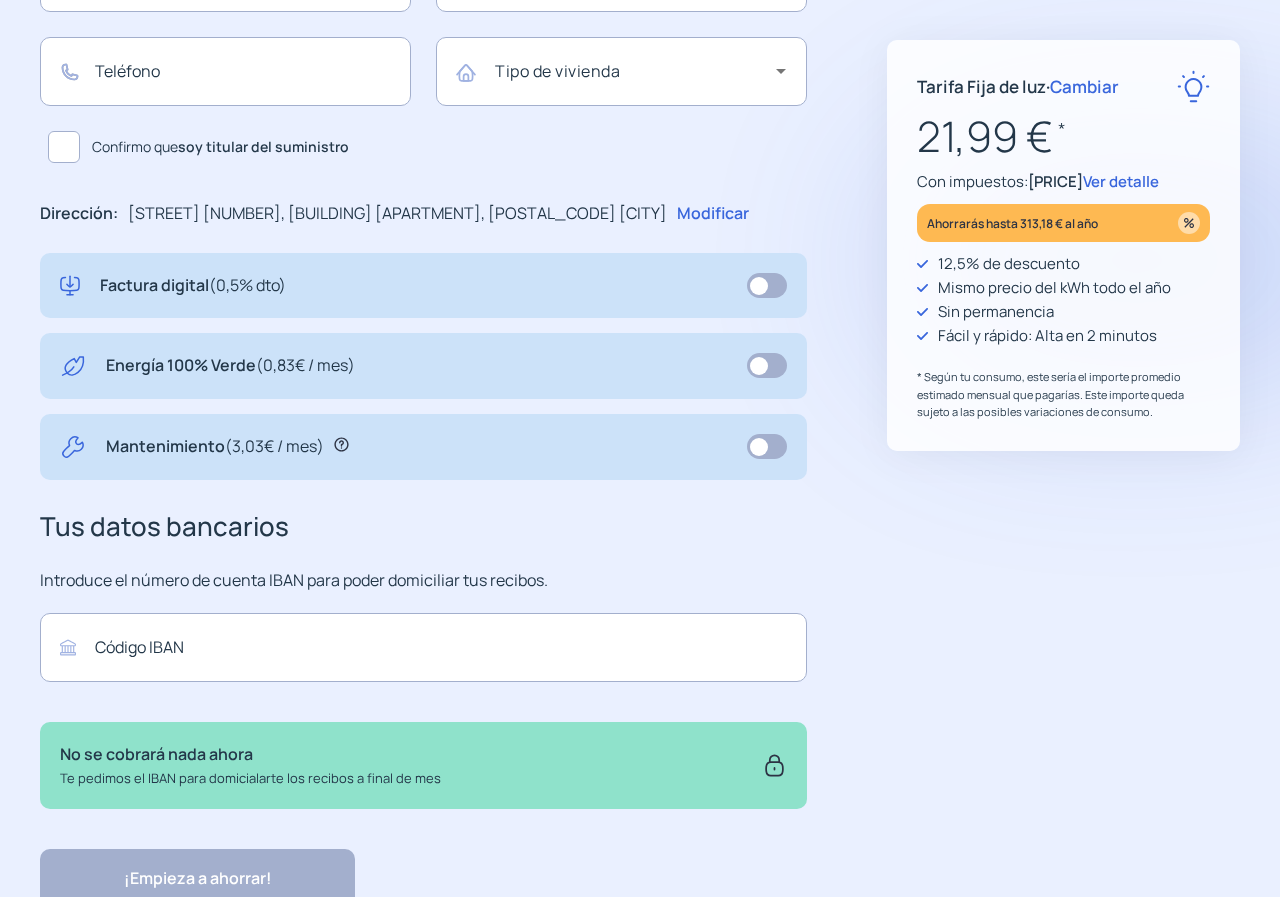 click 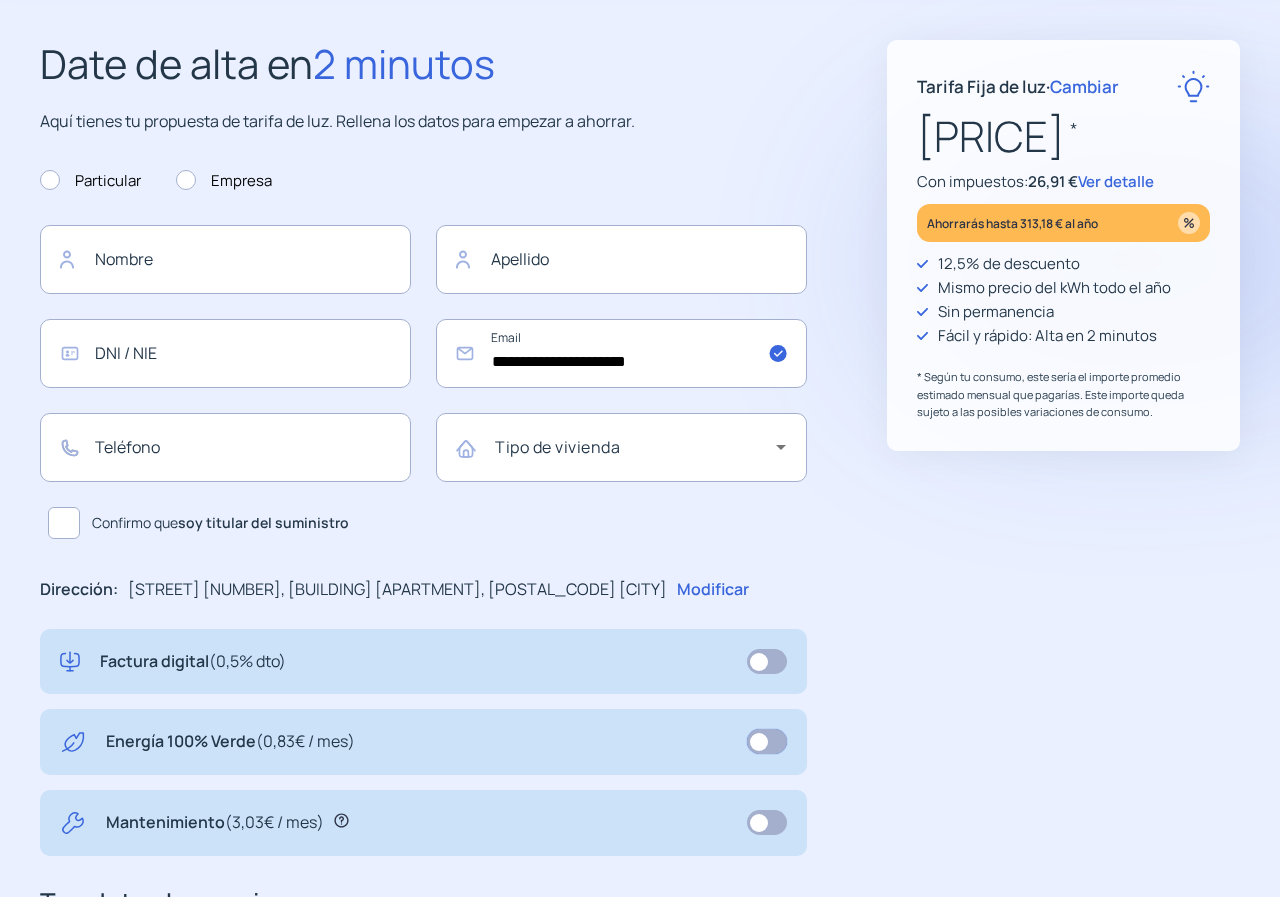 scroll, scrollTop: 0, scrollLeft: 0, axis: both 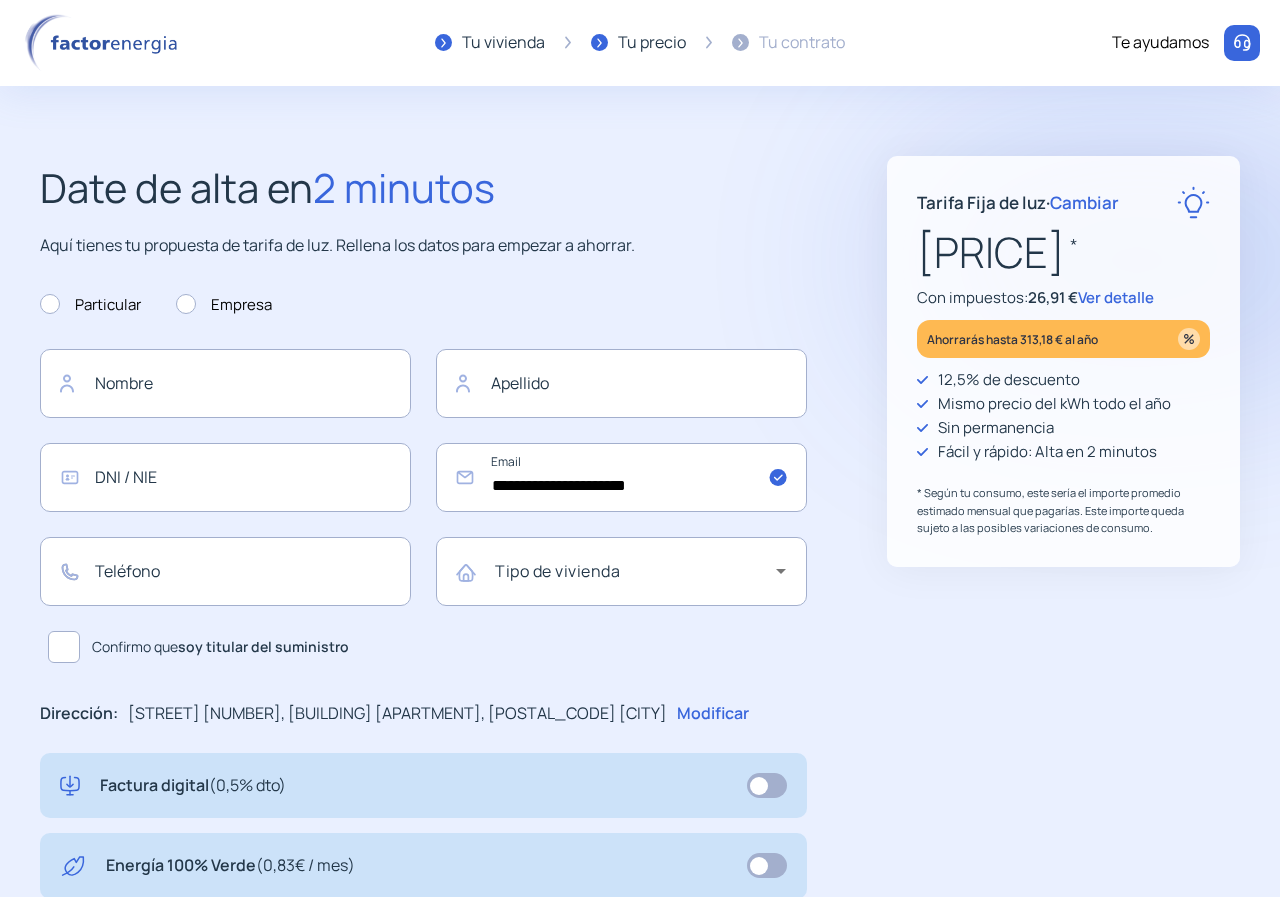 click on "Ver detalle" 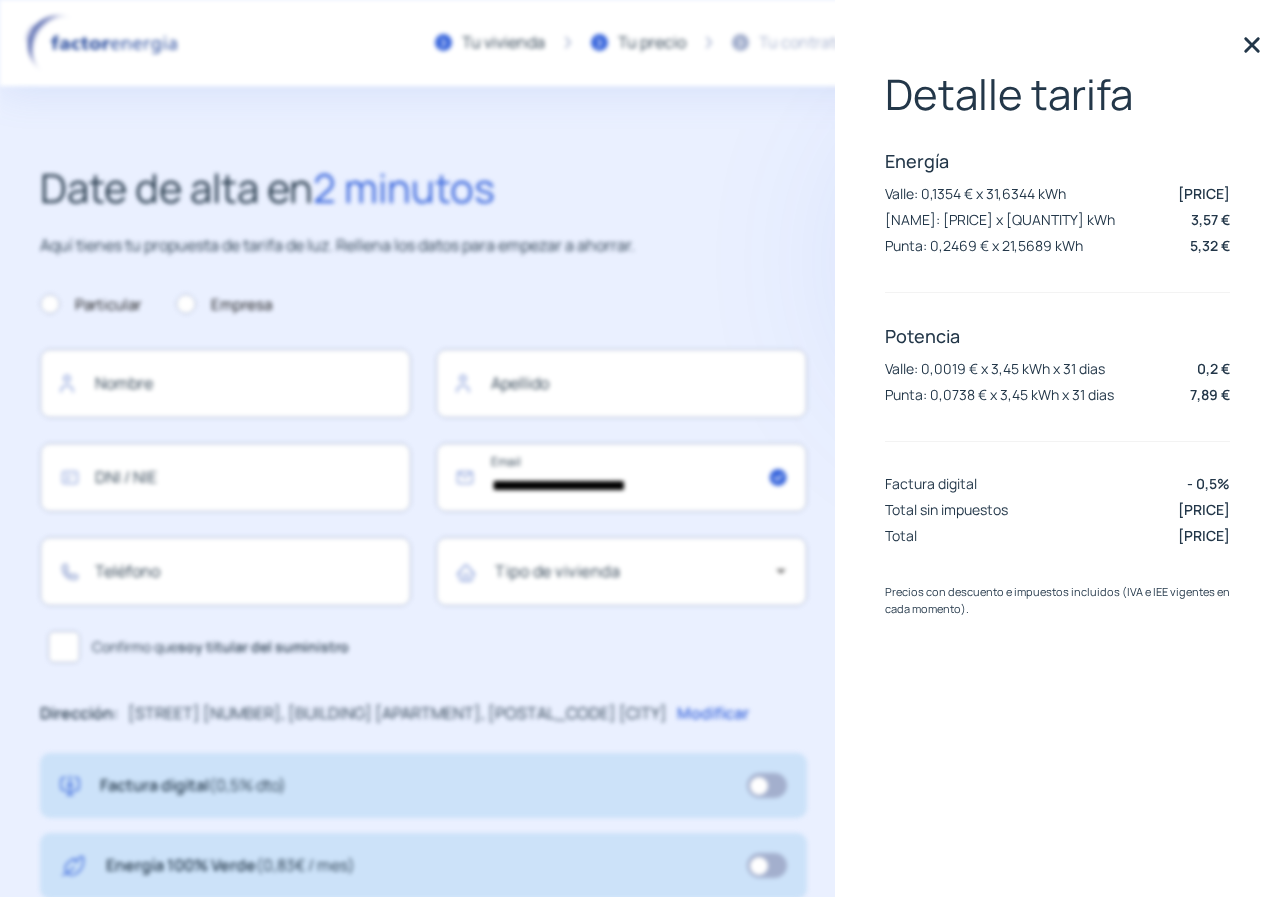 click 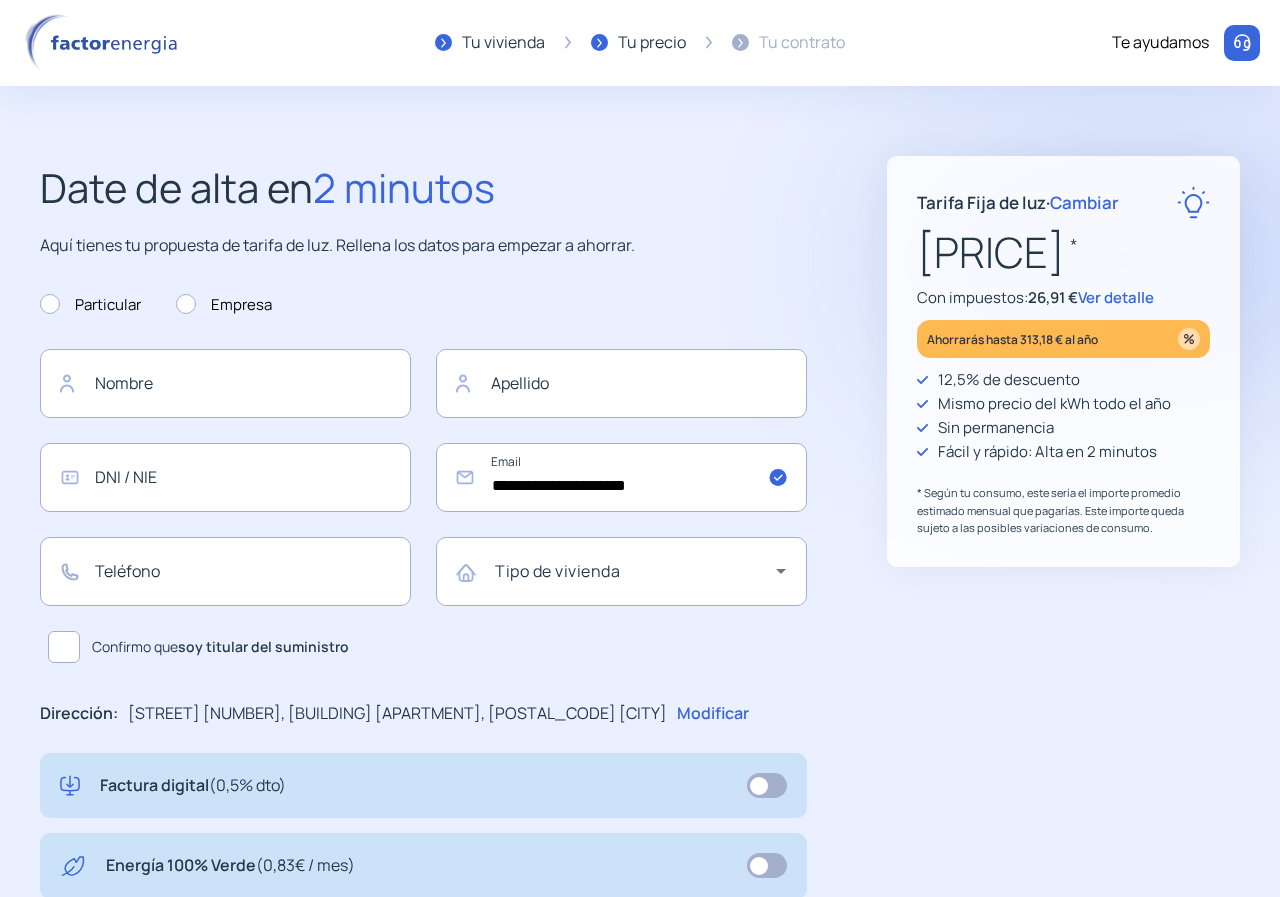click on "Cambiar" 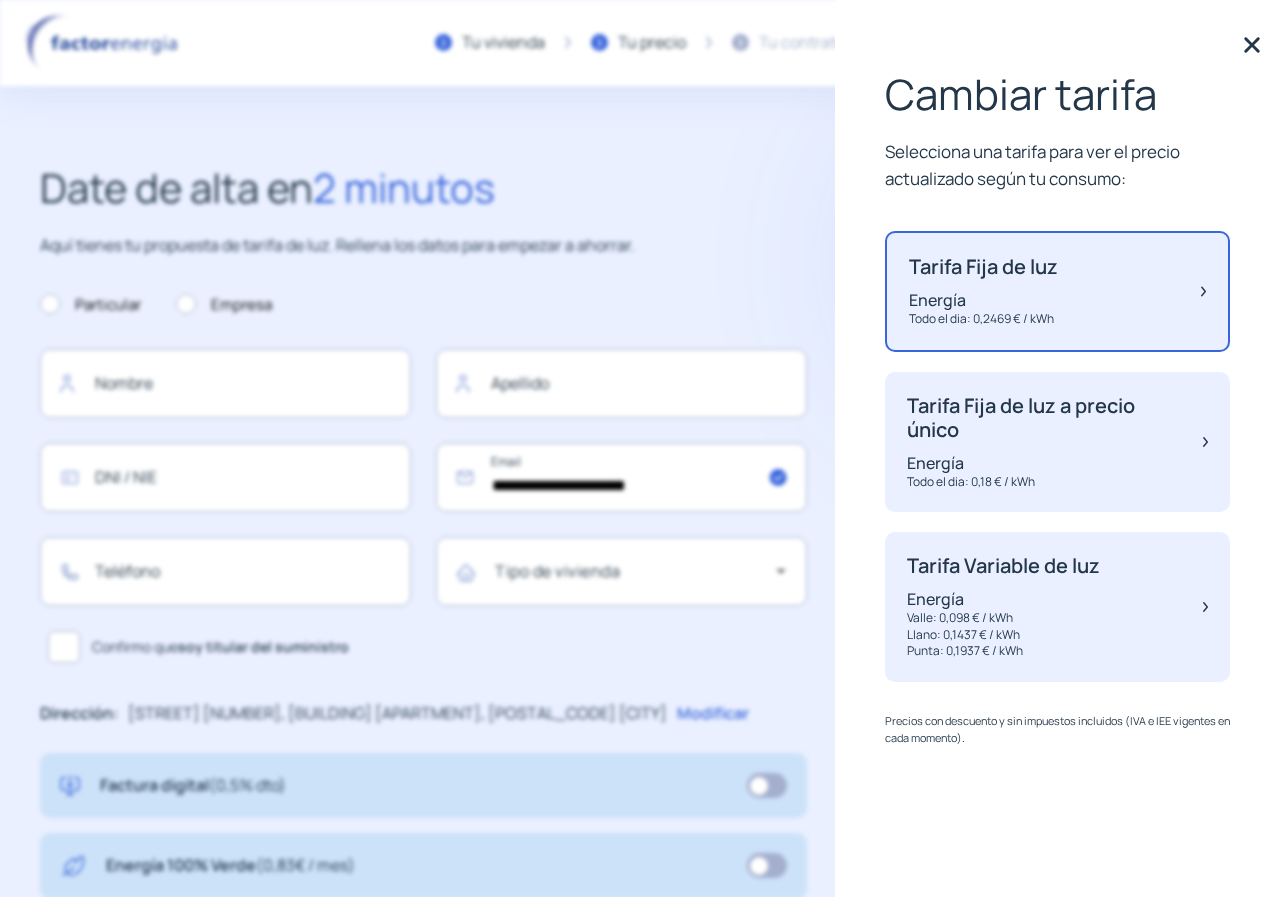 click on "Tarifa Fija de luz Energía Todo el dia: [PRICE] / kWh" 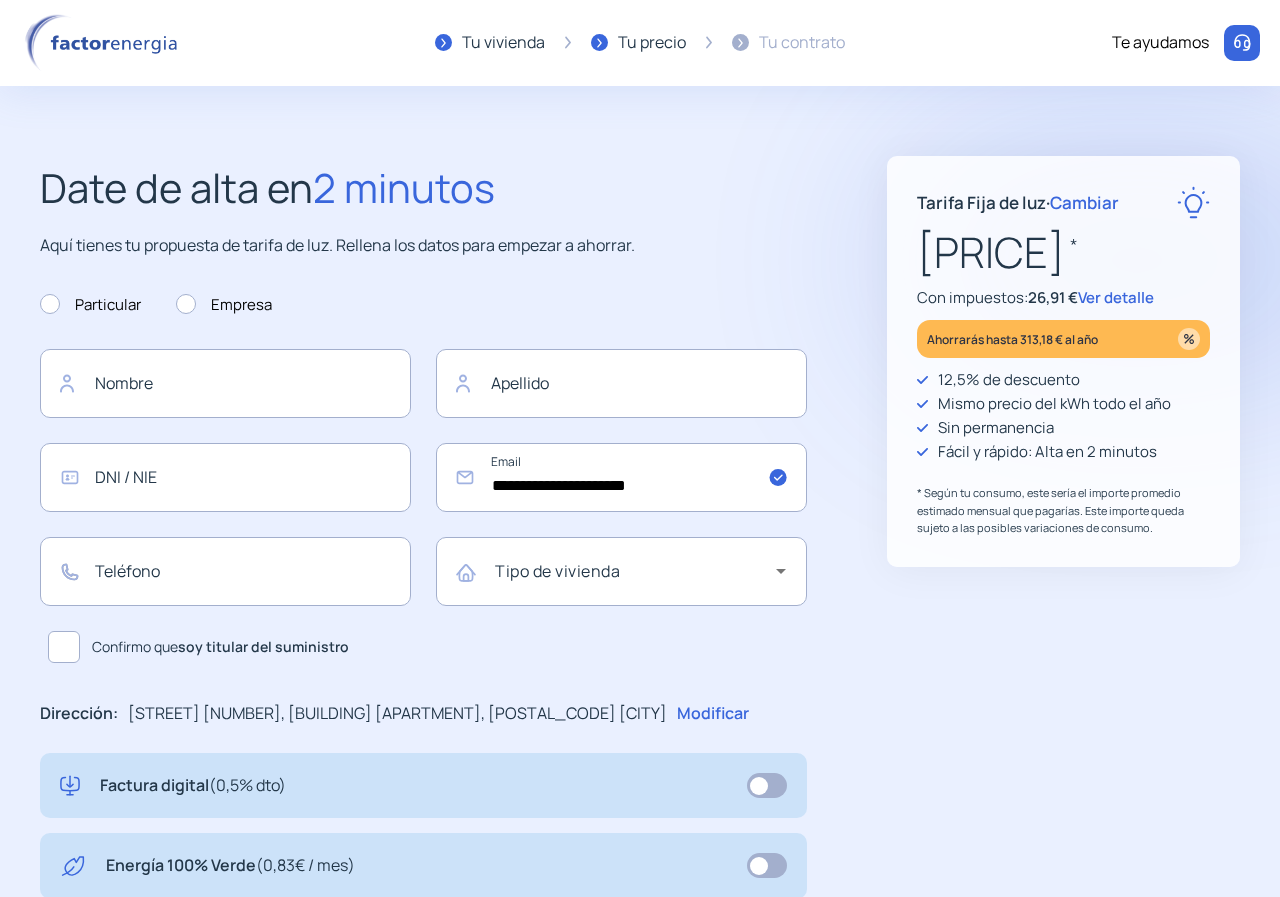 click on "Ver detalle" 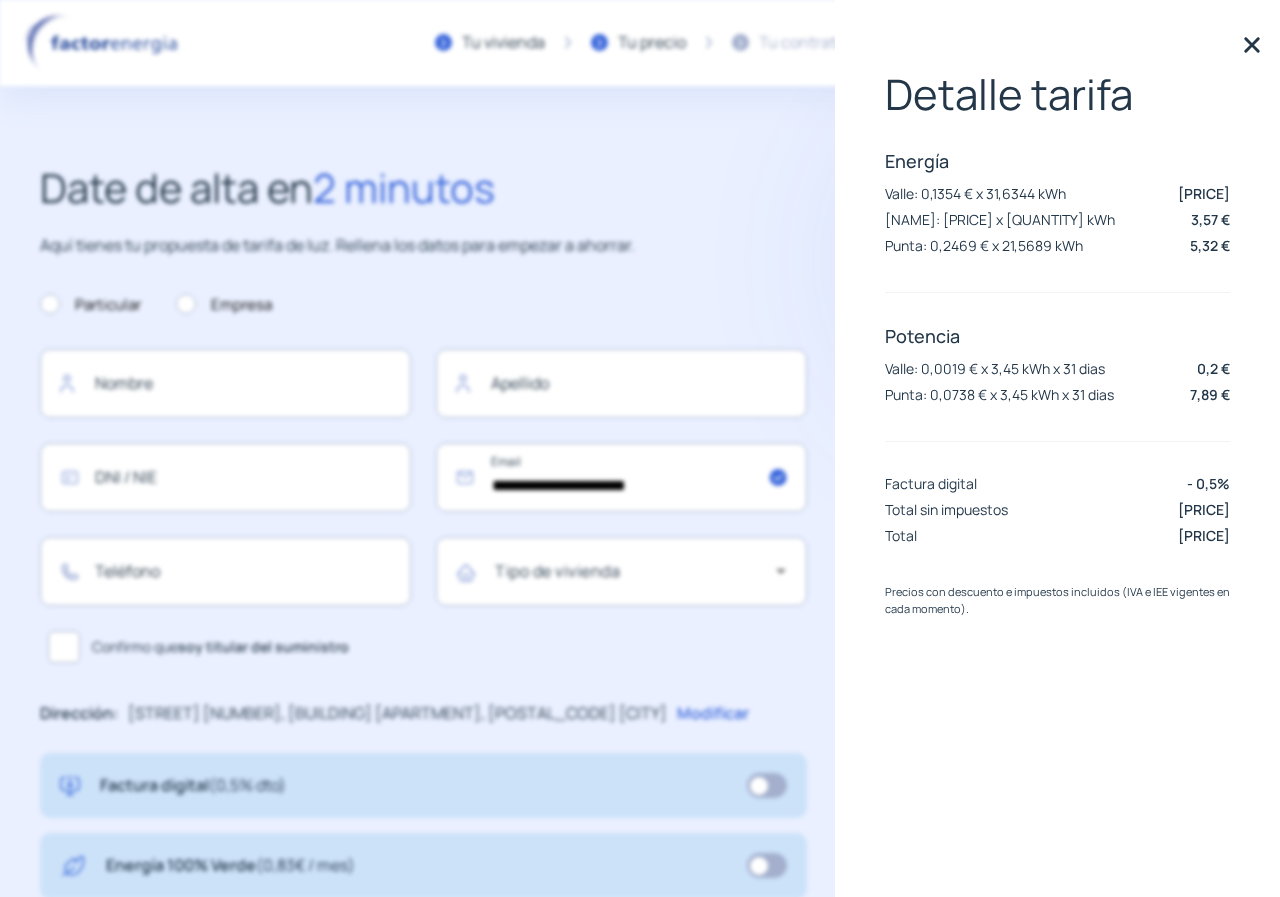 click 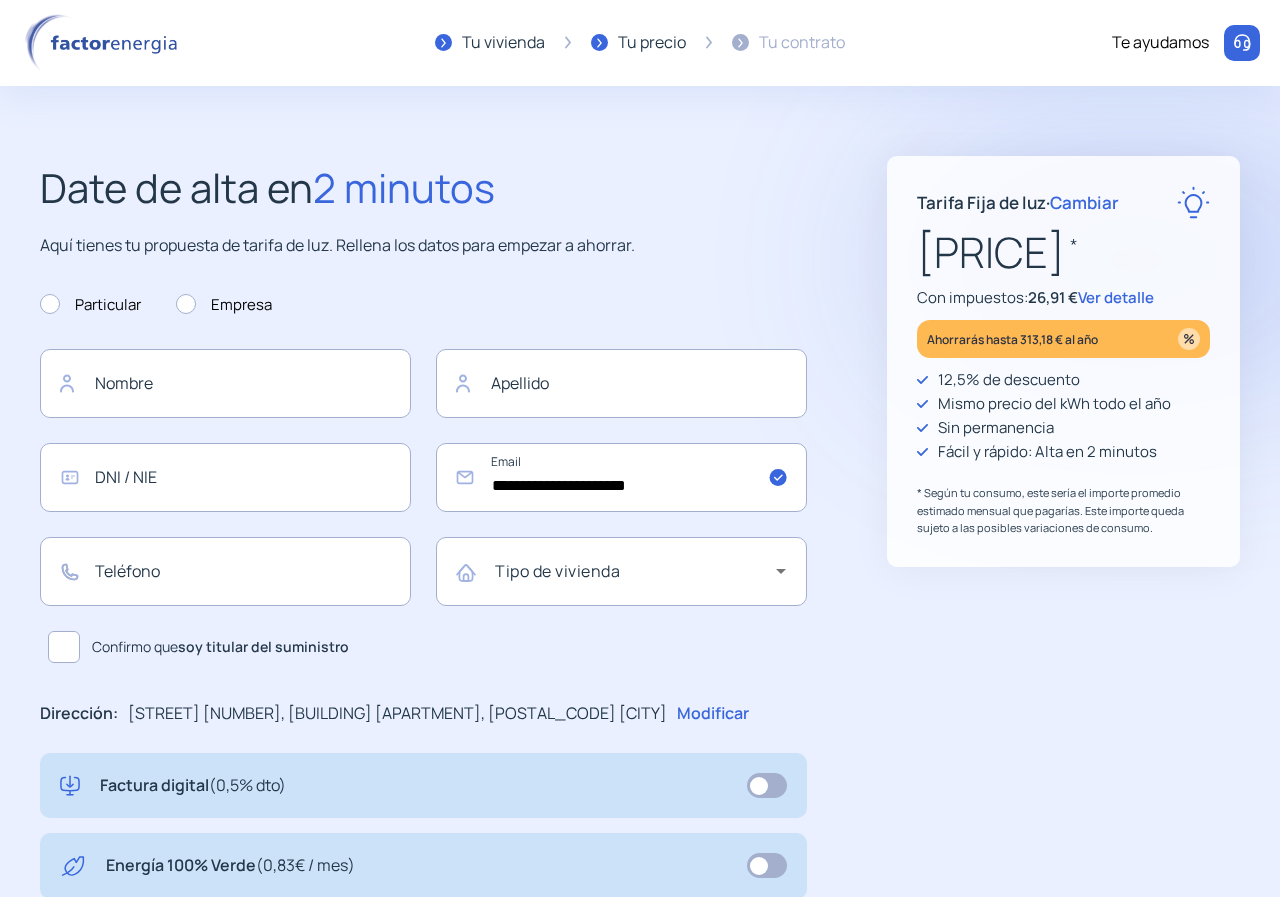 click on "Cambiar" 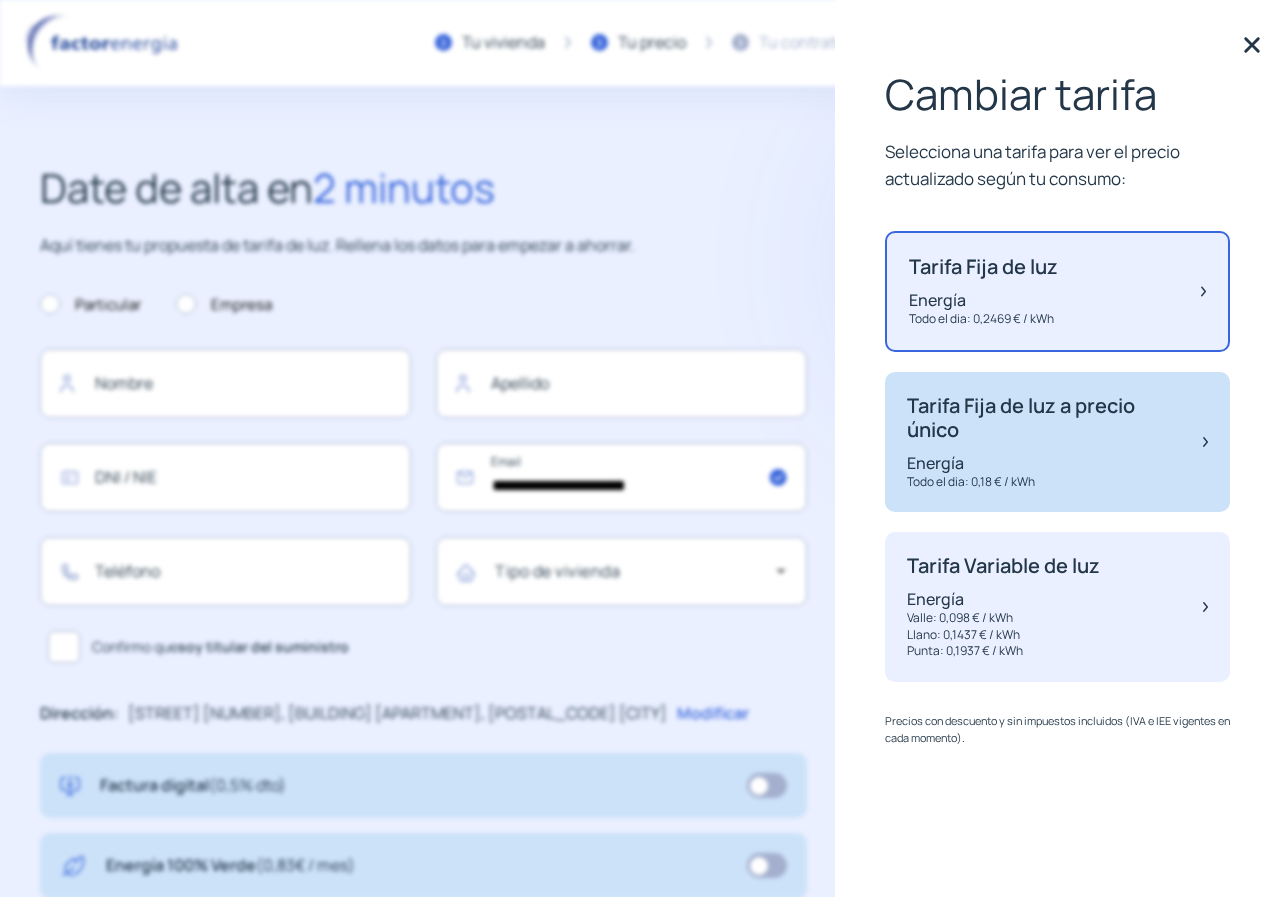 click on "Tarifa Fija de luz a precio único" 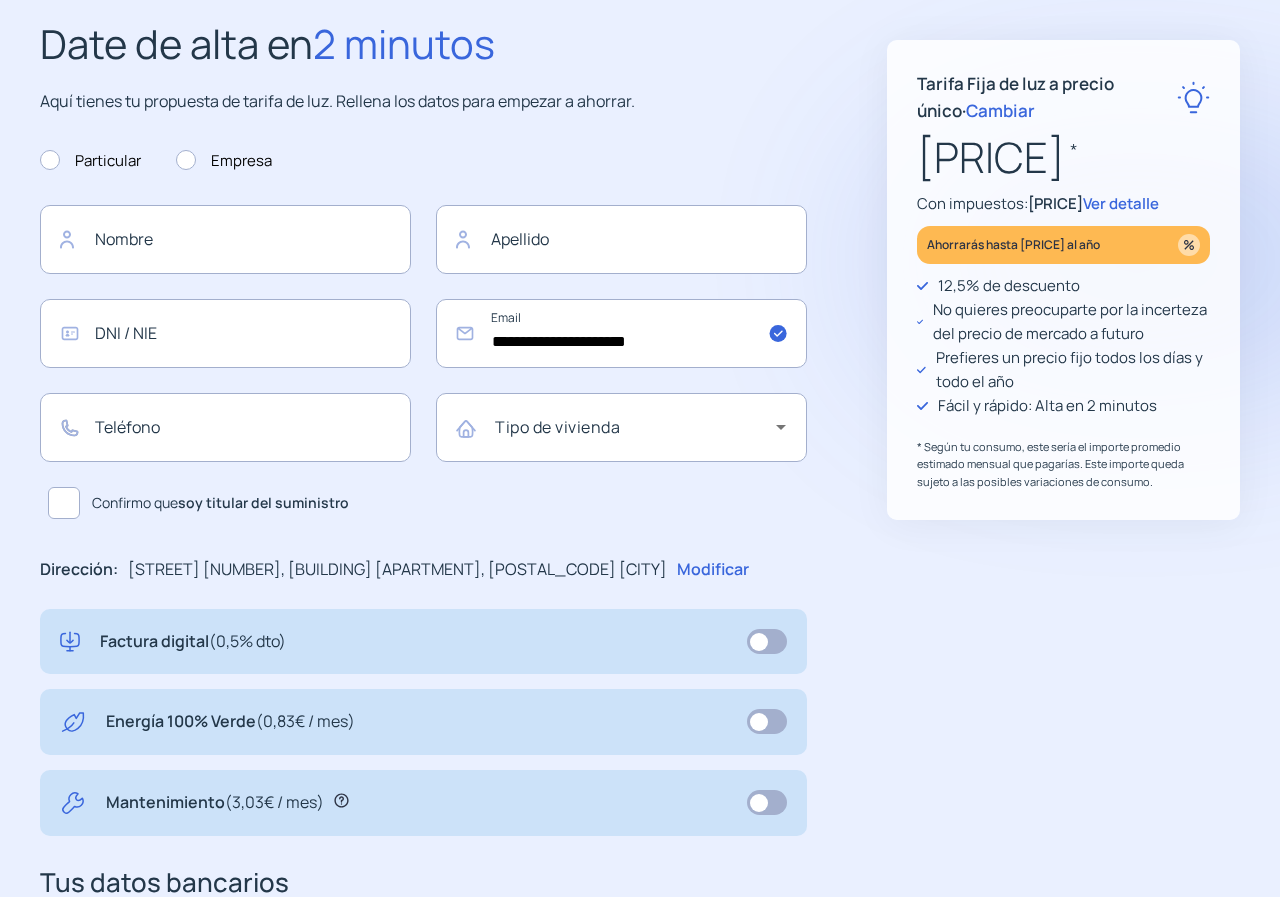 scroll, scrollTop: 100, scrollLeft: 0, axis: vertical 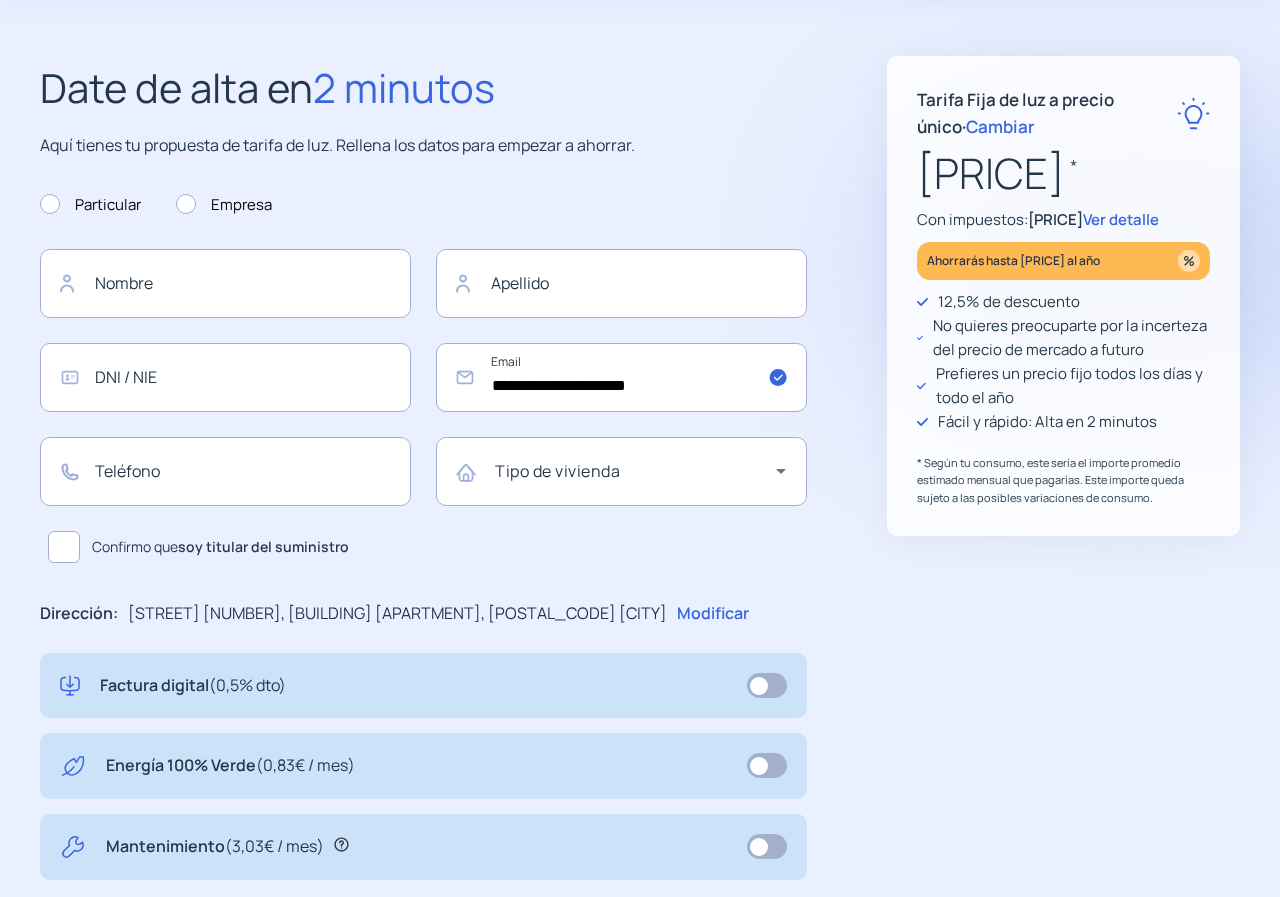 click on "Ver detalle" 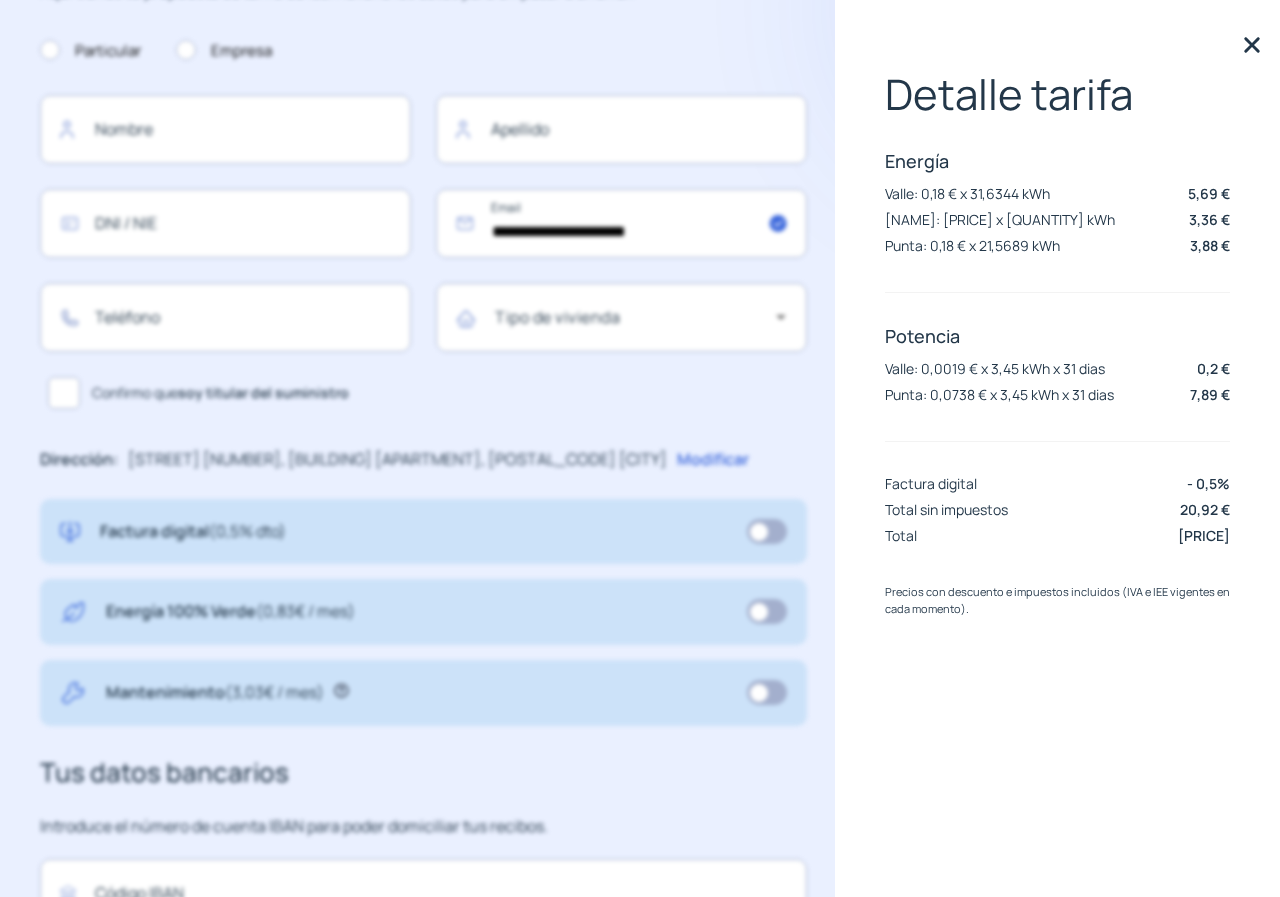 scroll, scrollTop: 400, scrollLeft: 0, axis: vertical 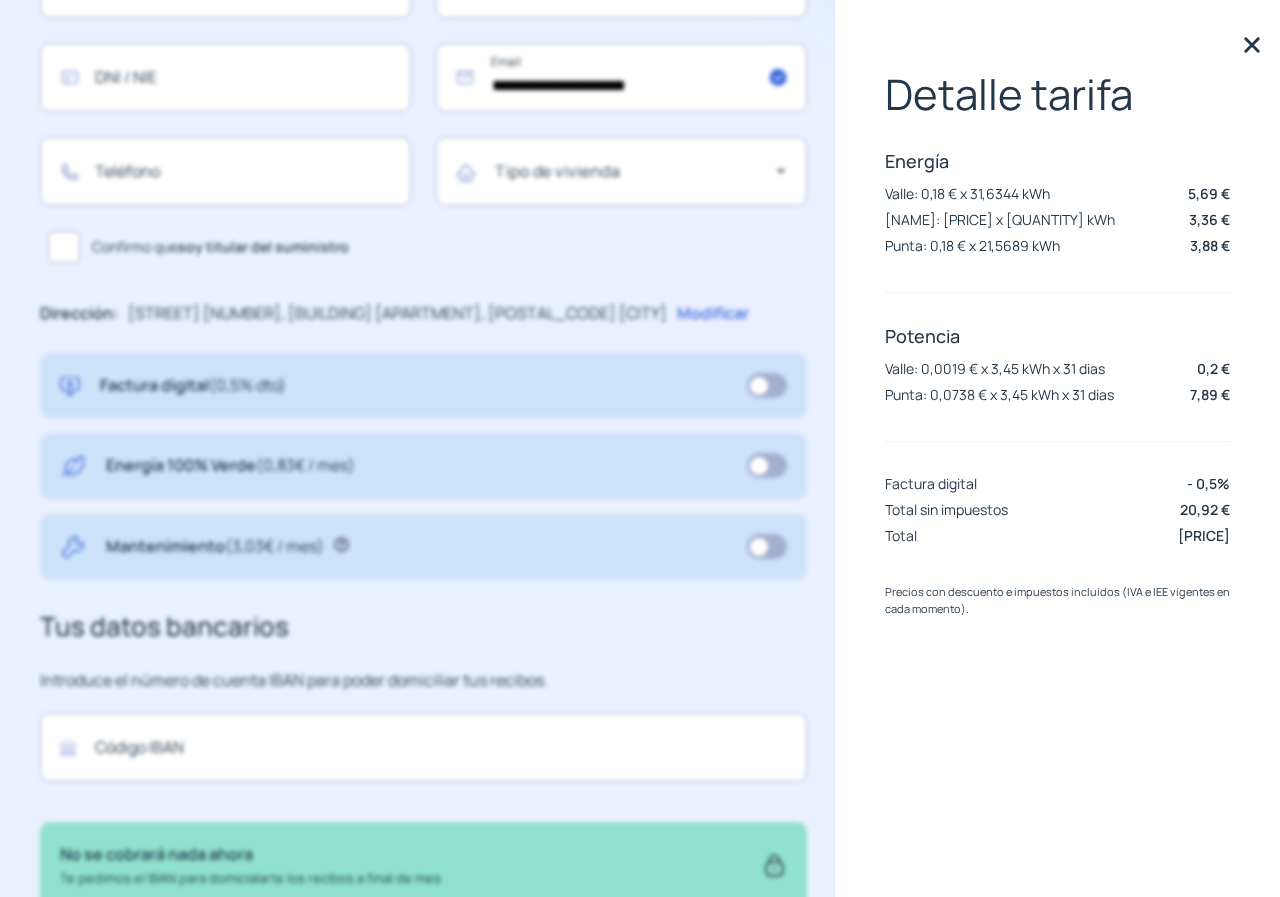 click 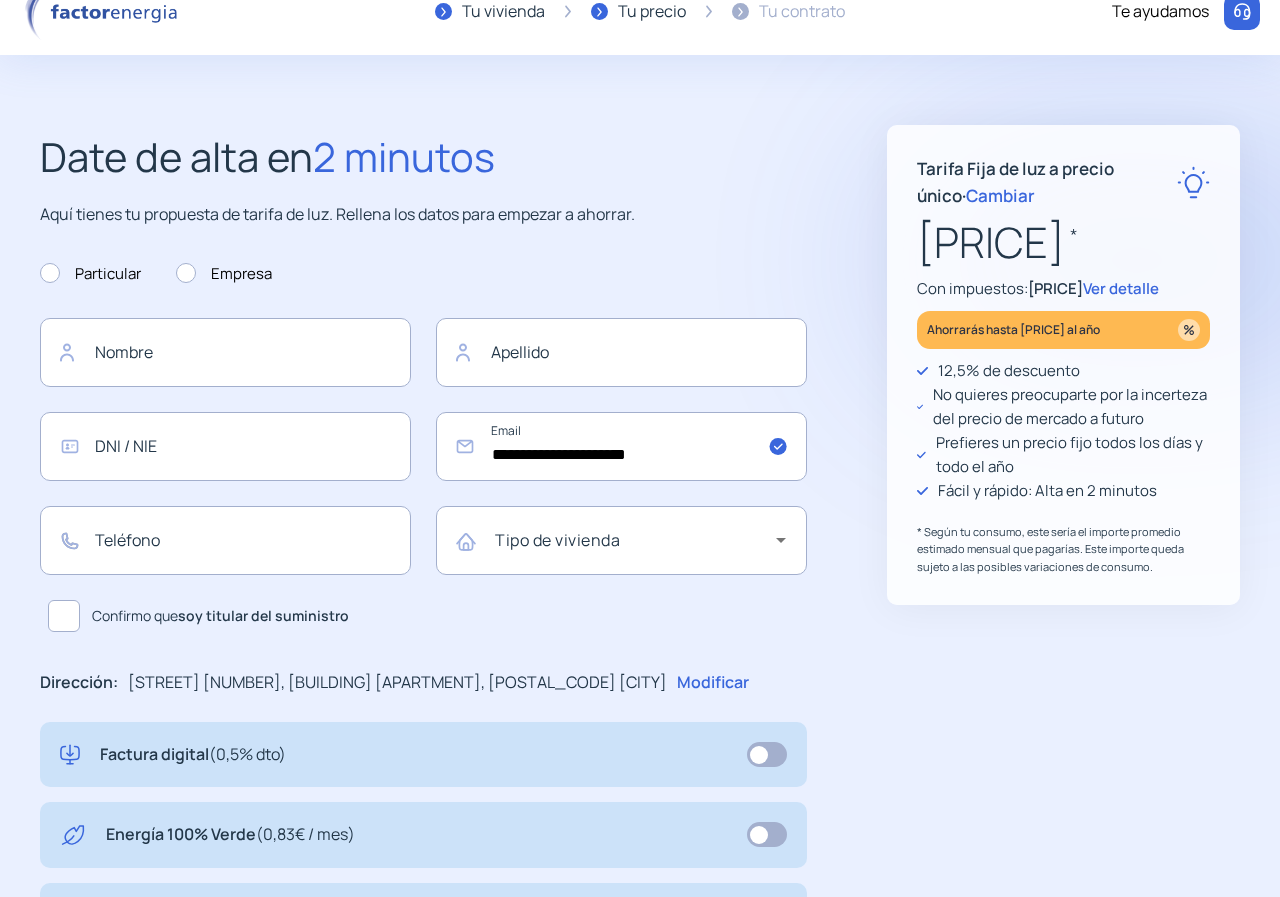 scroll, scrollTop: 0, scrollLeft: 0, axis: both 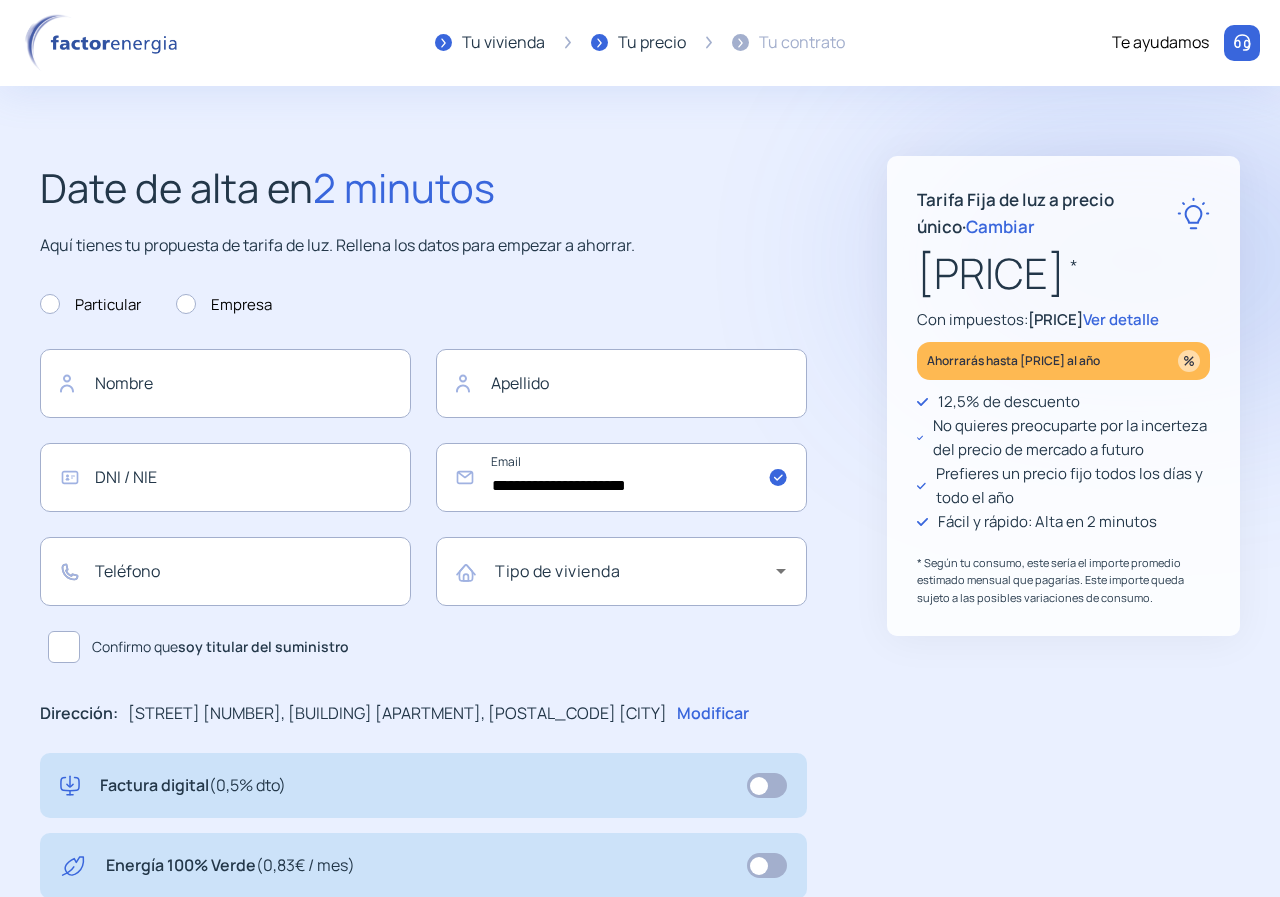 click on "Cambiar" 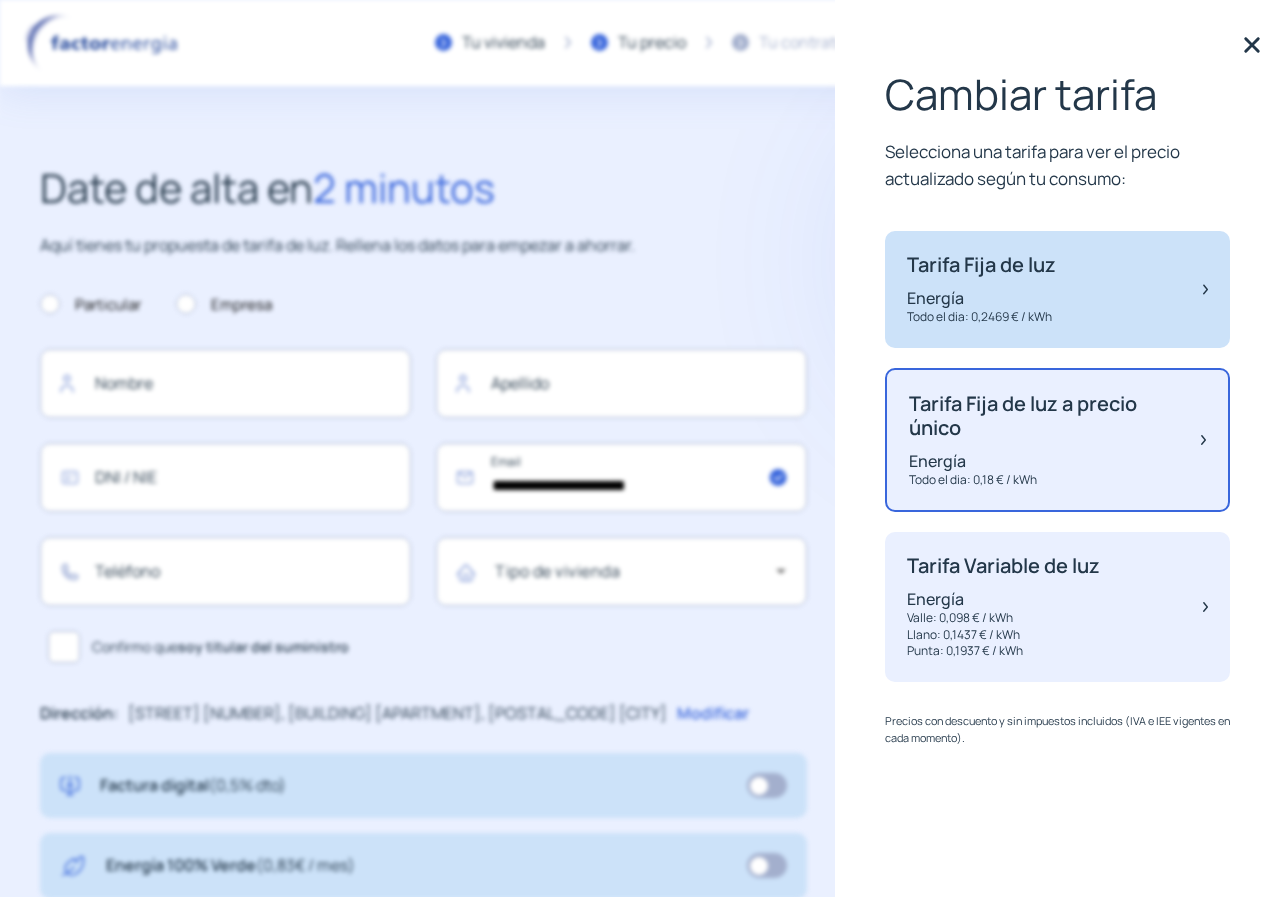 click on "Tarifa Fija de luz" 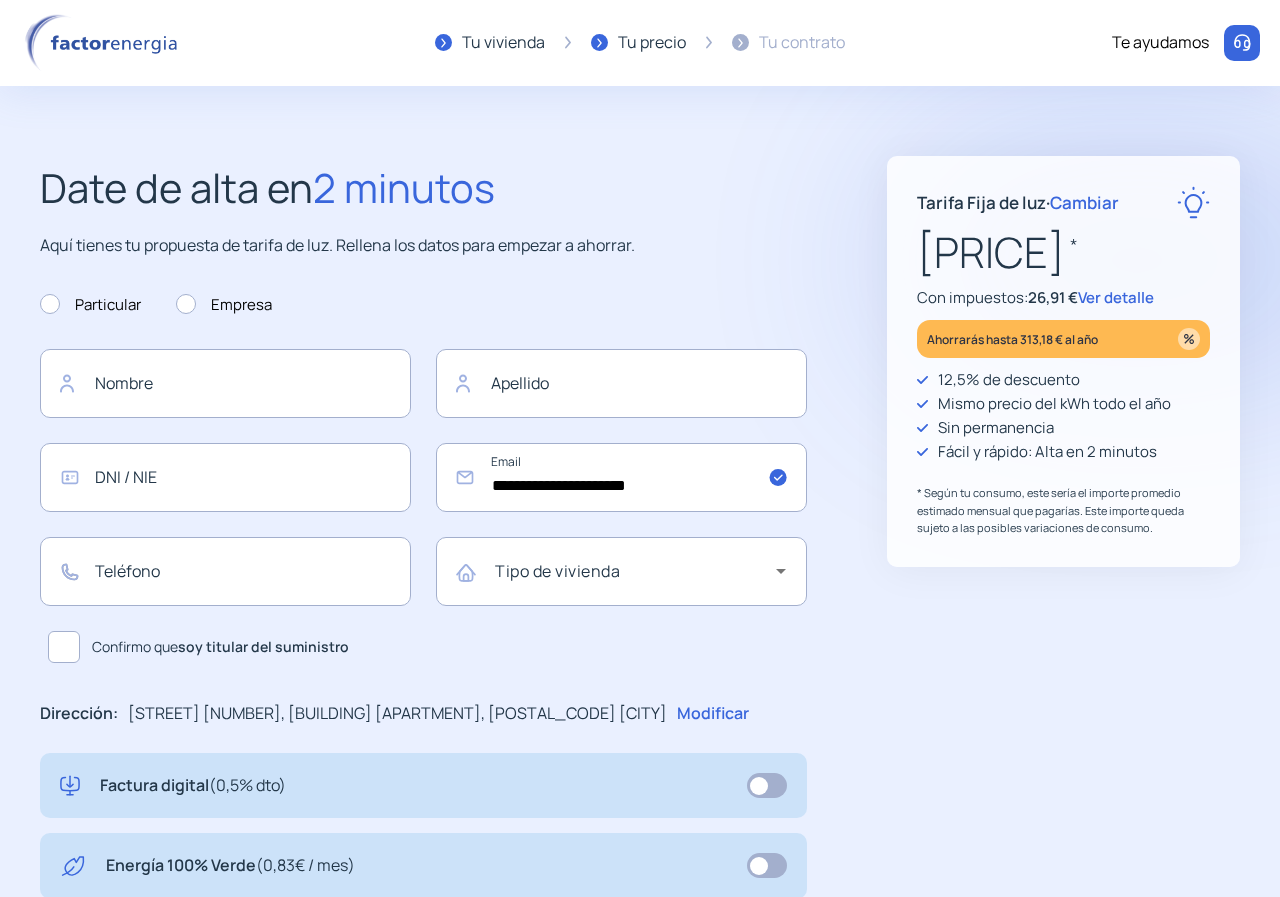 click 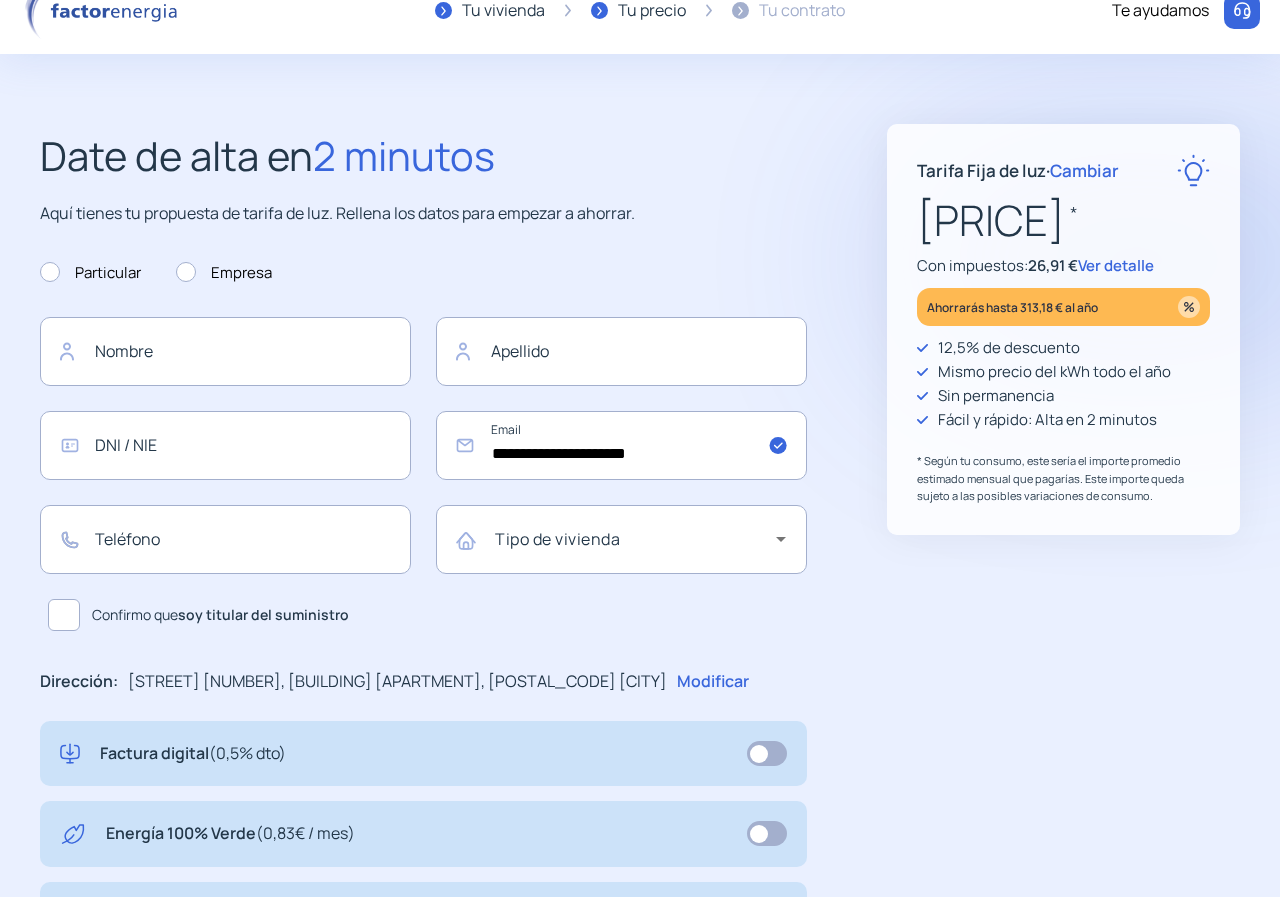 scroll, scrollTop: 0, scrollLeft: 0, axis: both 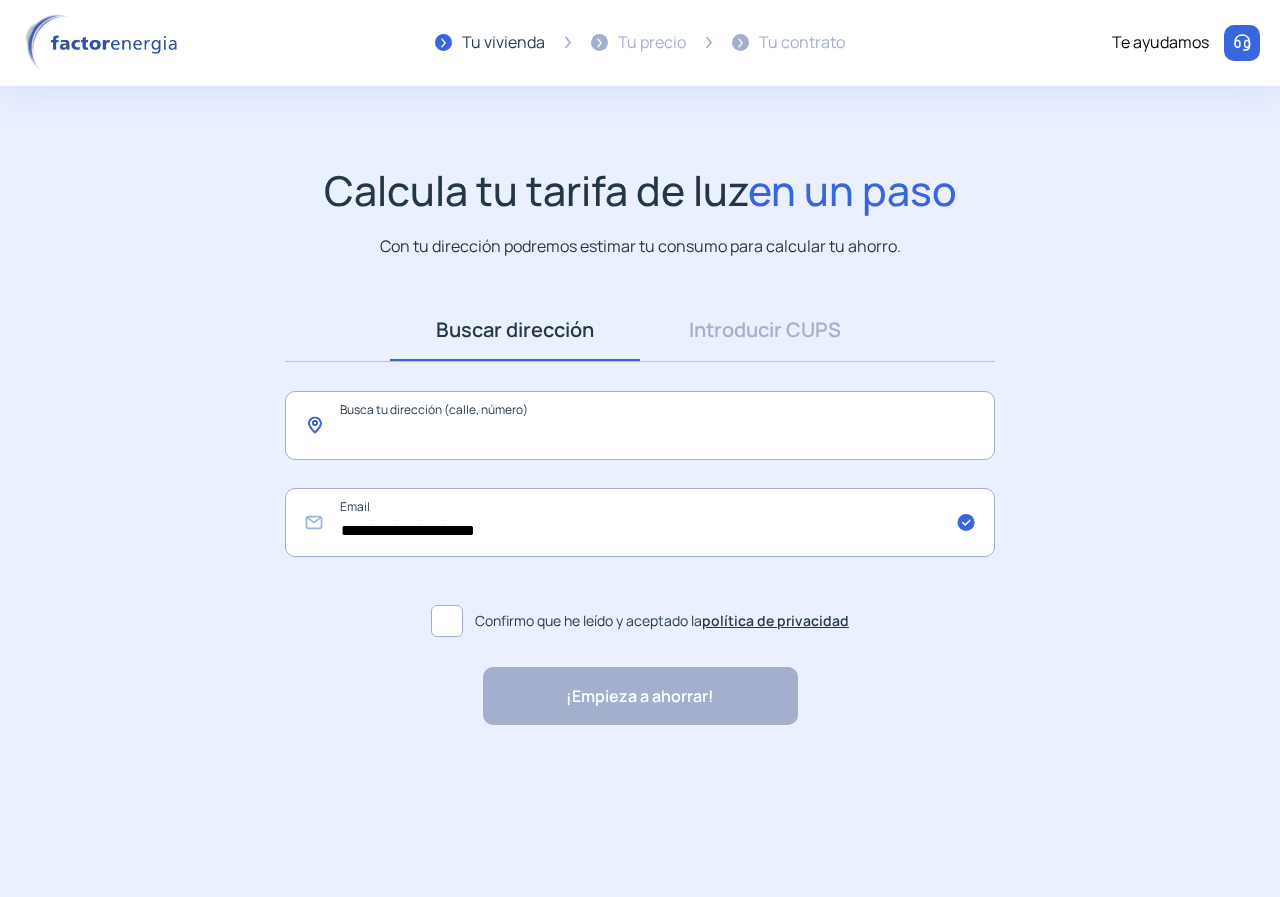 click 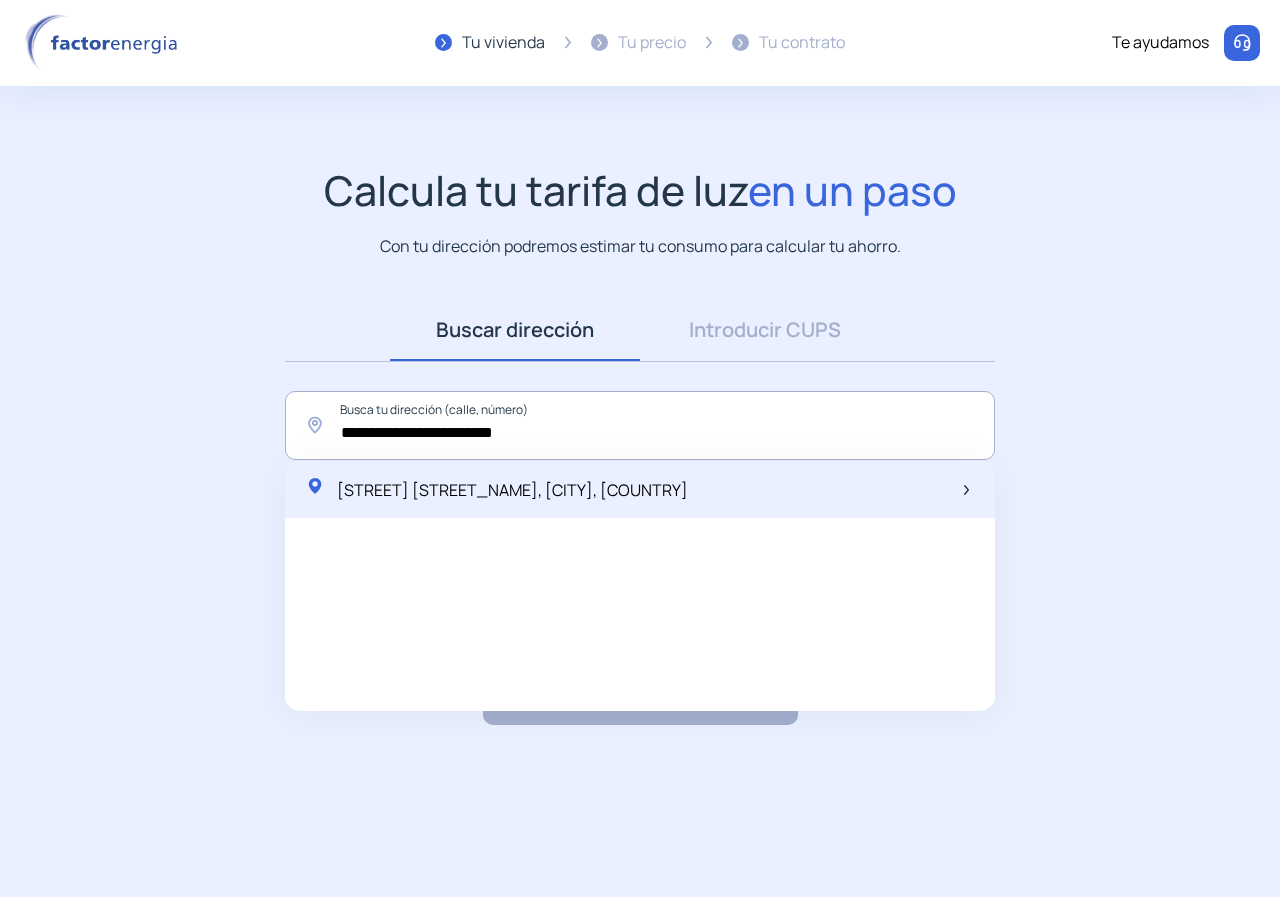 click on "[STREET] [STREET_NAME], [CITY], [COUNTRY]" 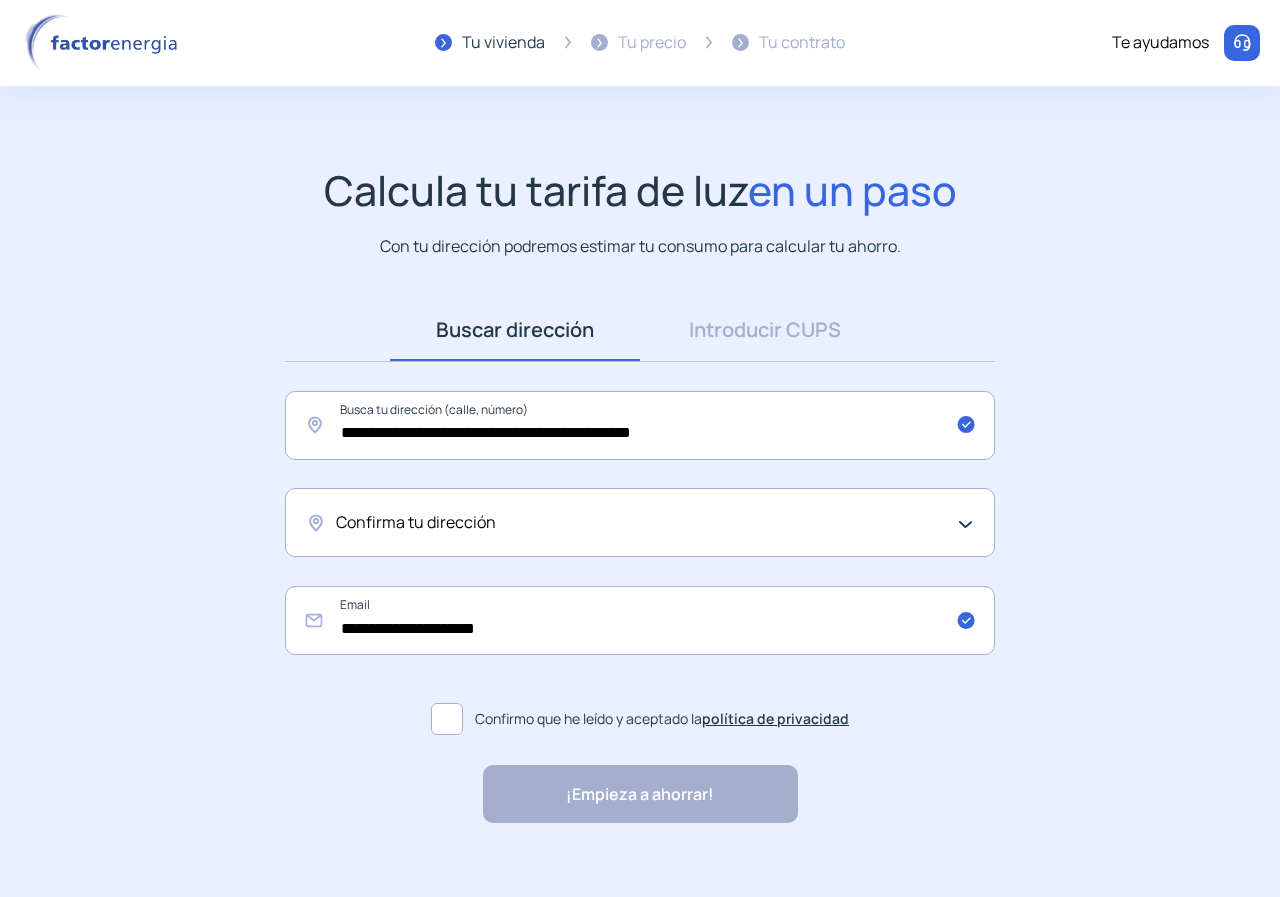 click on "Confirma tu dirección" 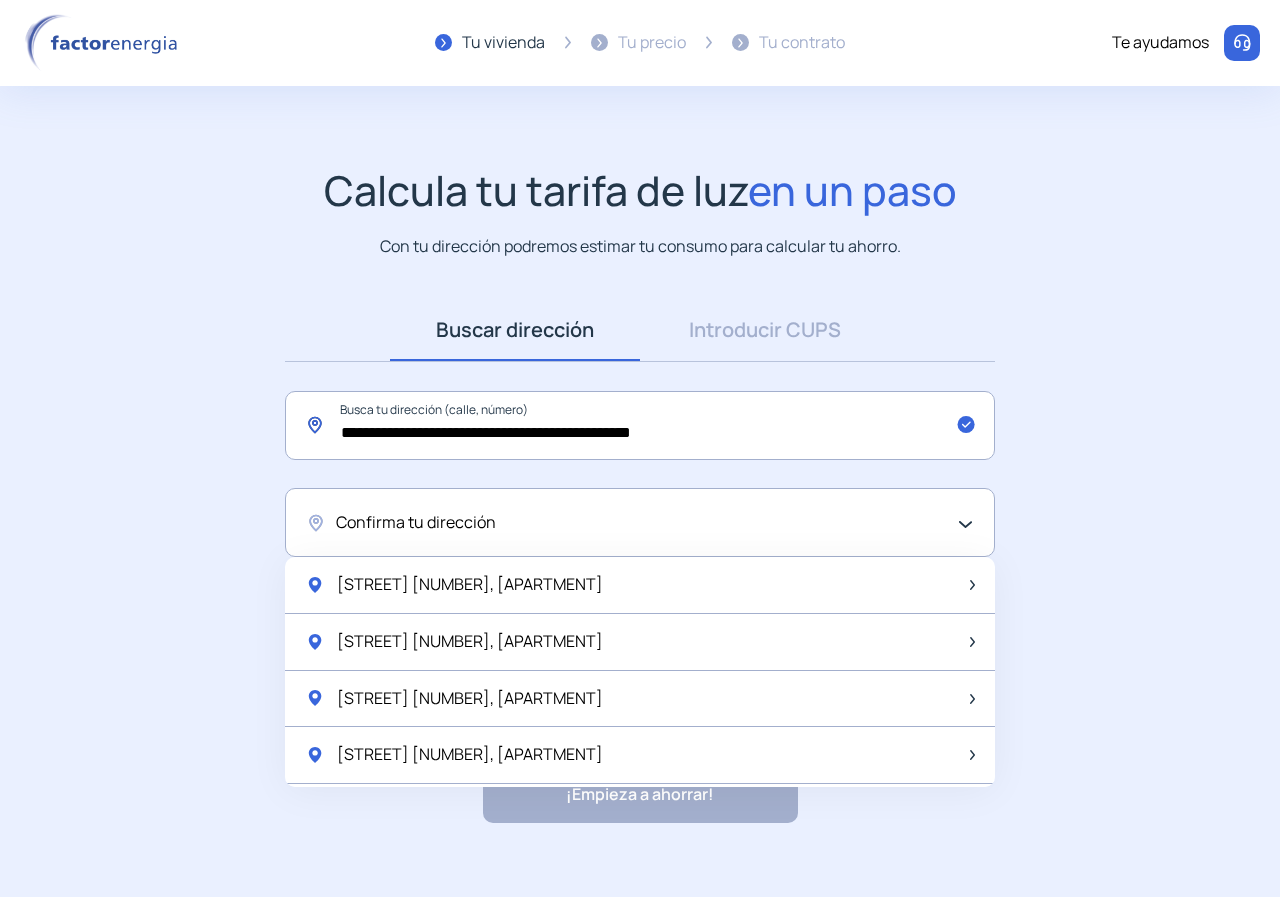 click on "**********" 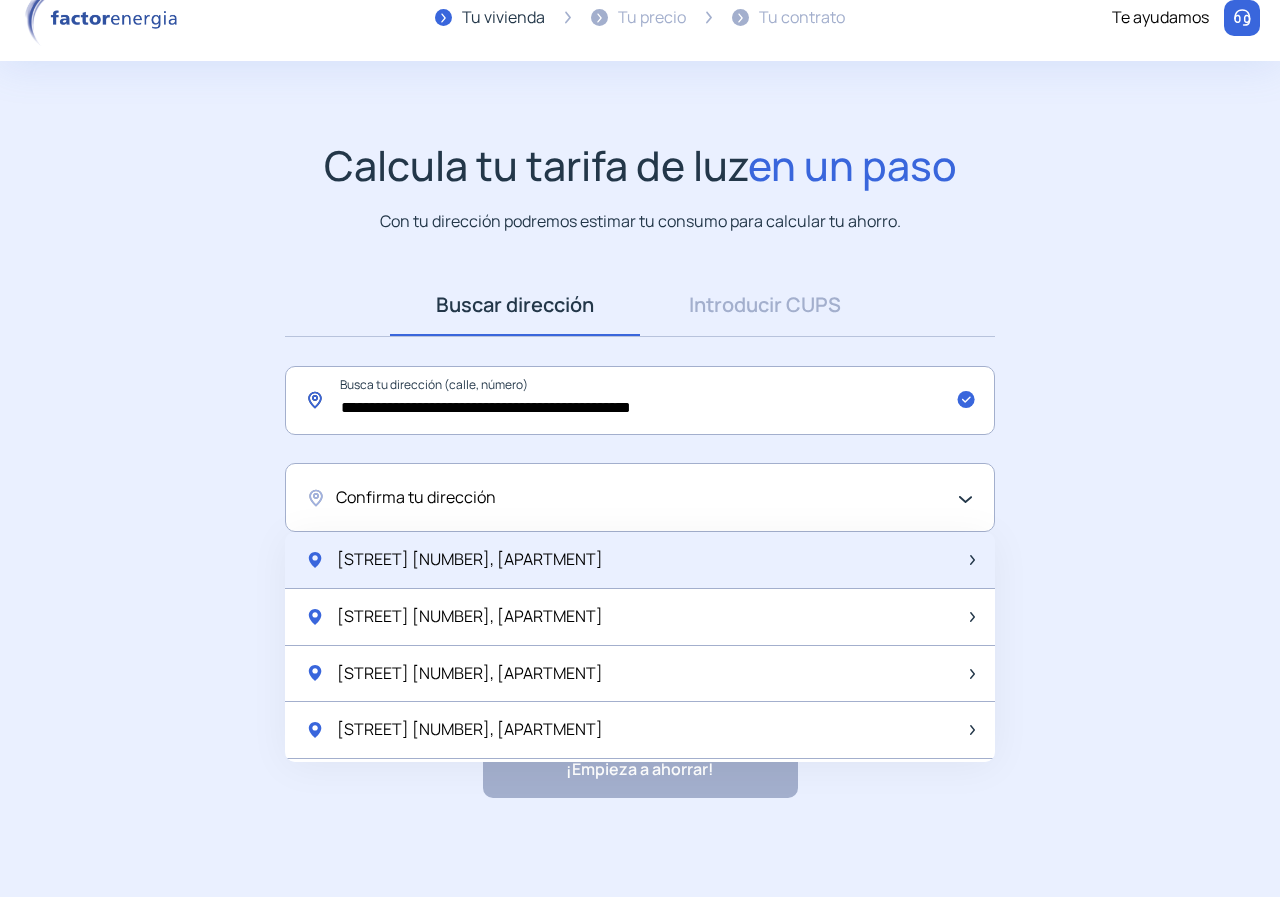 scroll, scrollTop: 26, scrollLeft: 0, axis: vertical 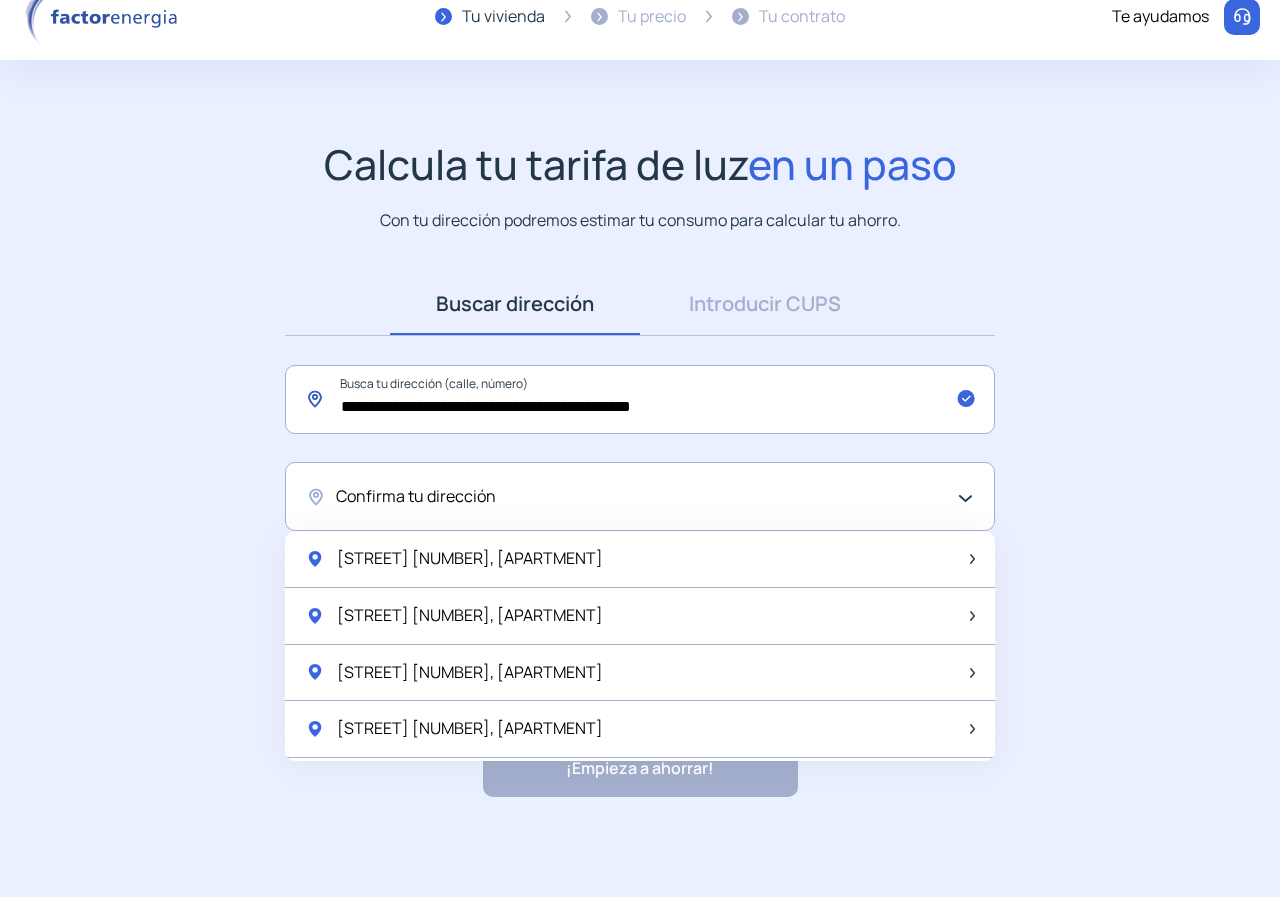 click on "**********" 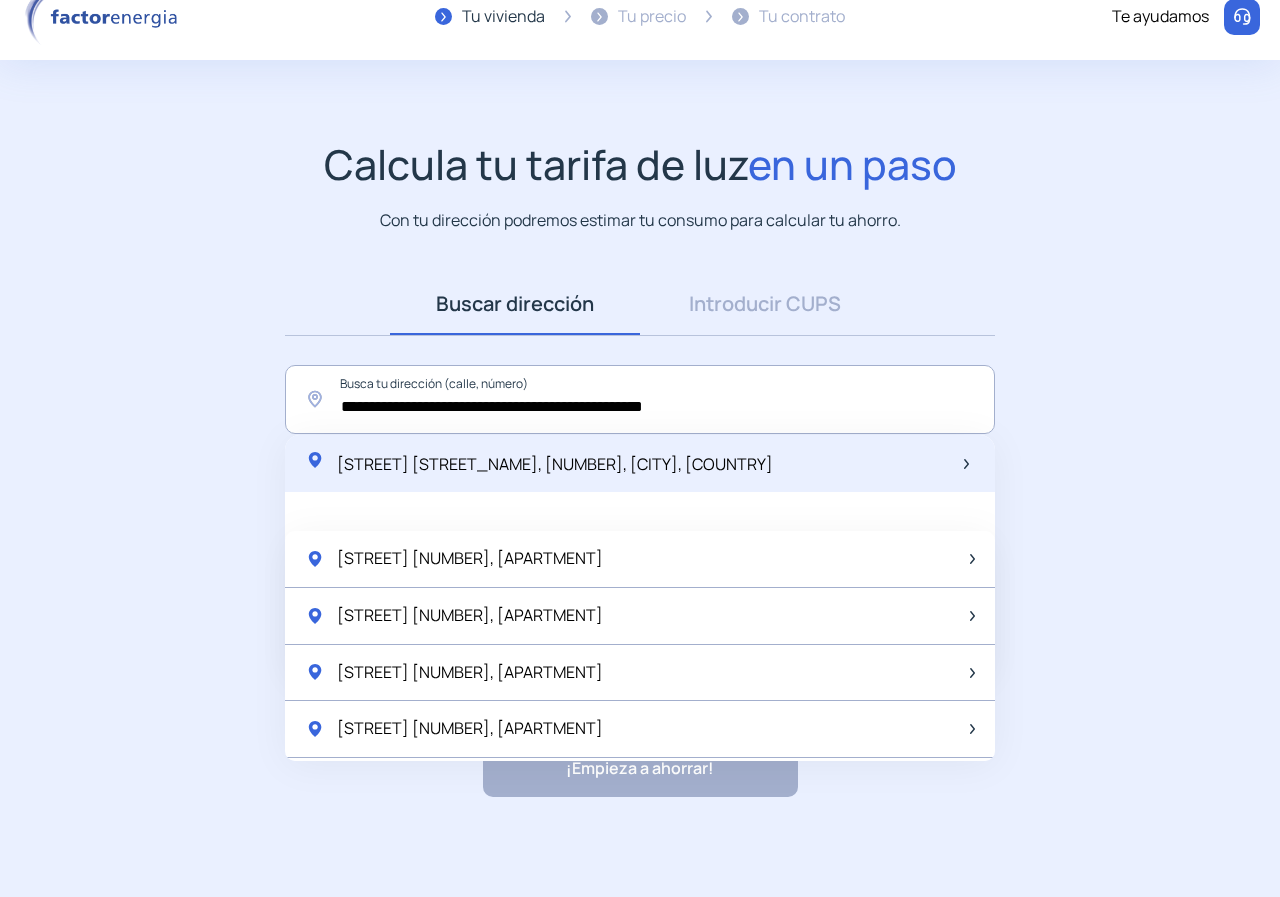 click on "[STREET] [STREET_NAME], [NUMBER], [CITY], [COUNTRY]" 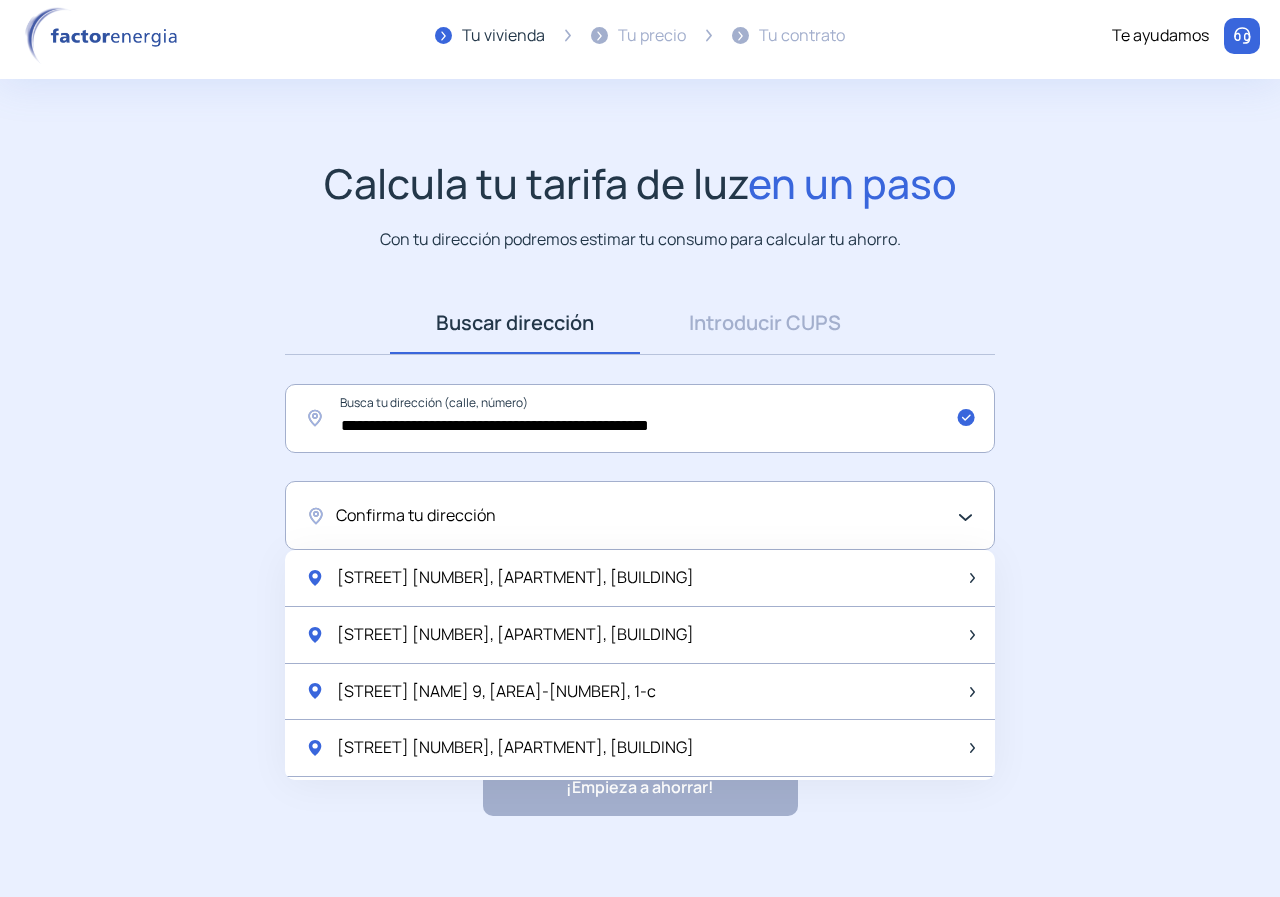 scroll, scrollTop: 26, scrollLeft: 0, axis: vertical 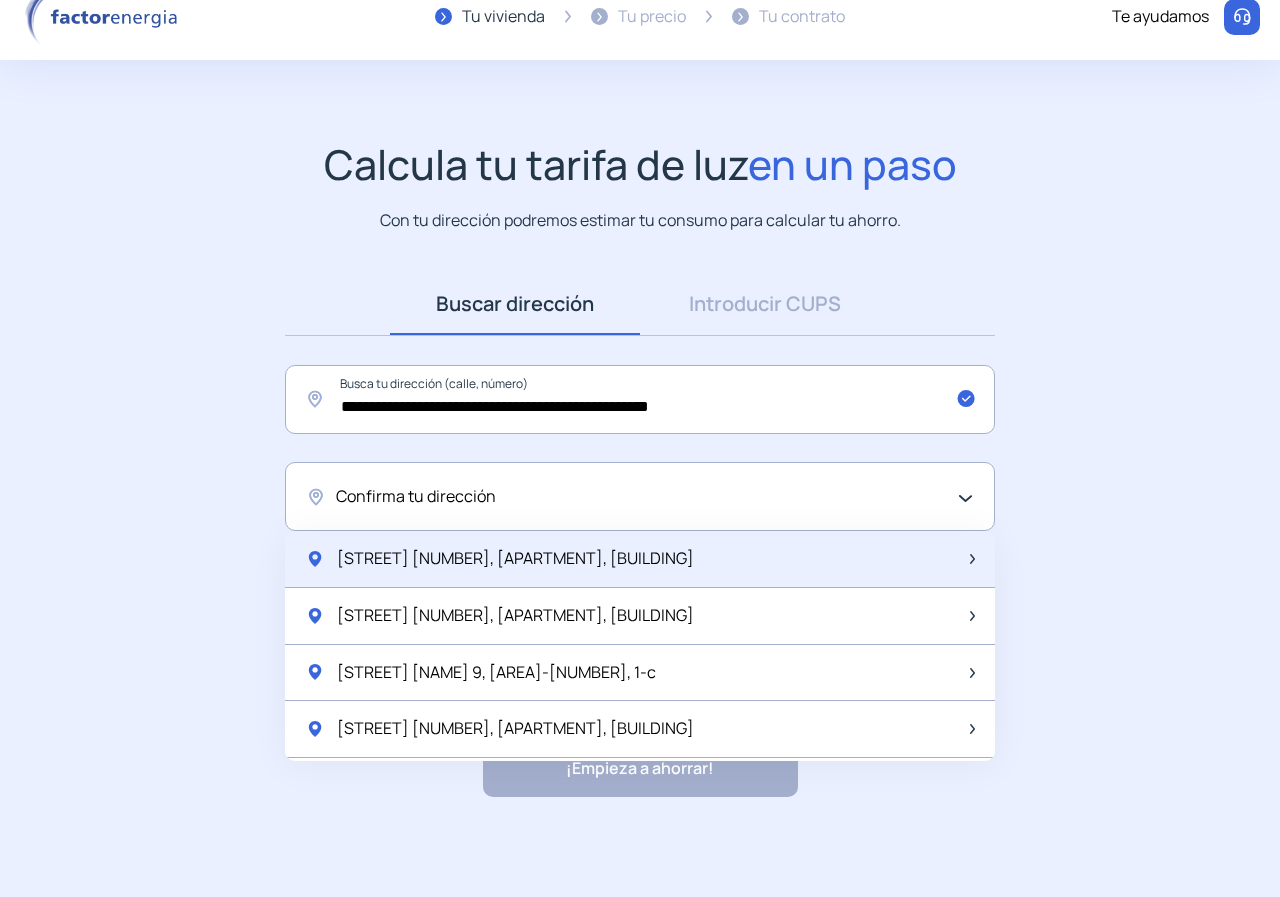 click on "[STREET] [NUMBER], [APARTMENT], [BUILDING]" 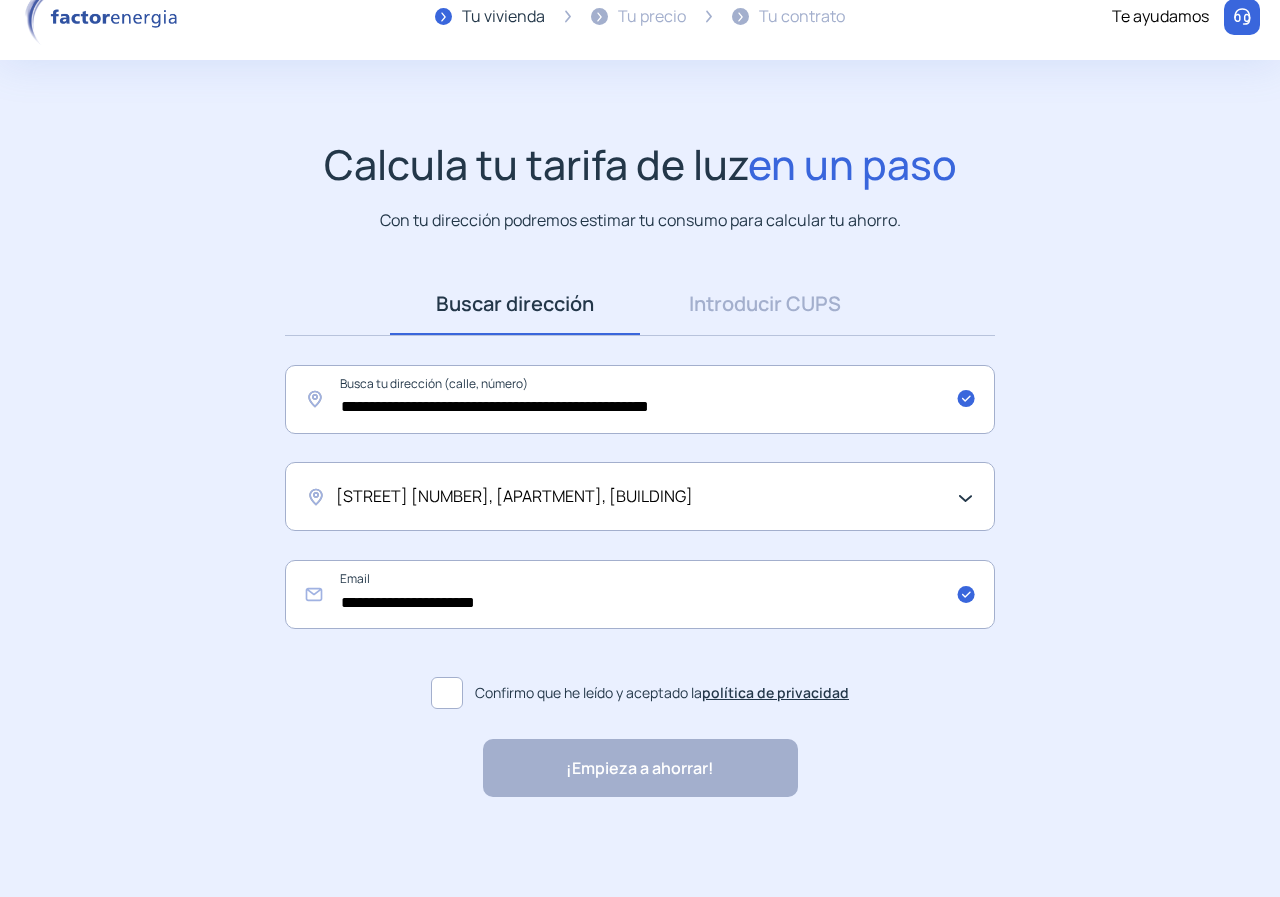 click 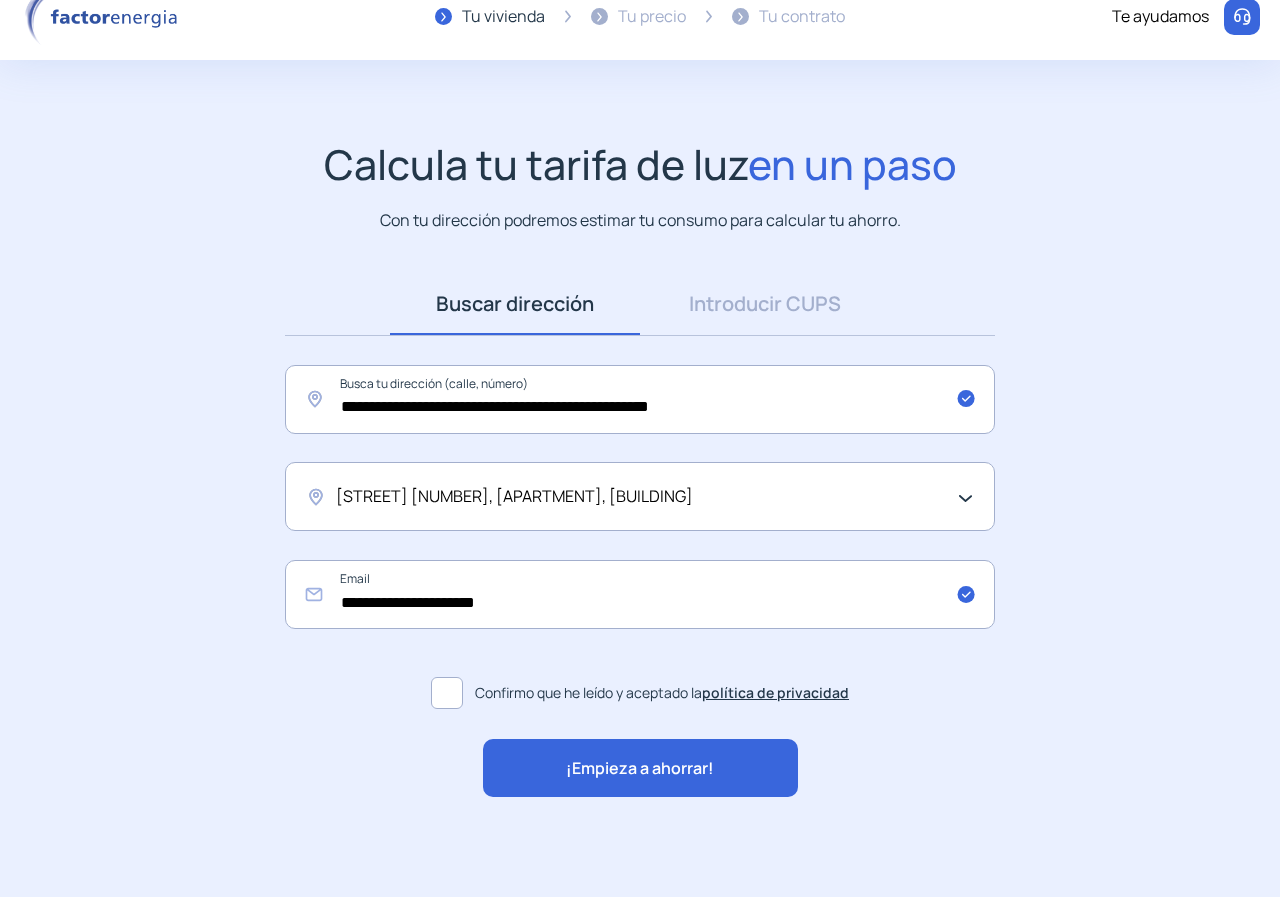 click on "¡Empieza a ahorrar!" 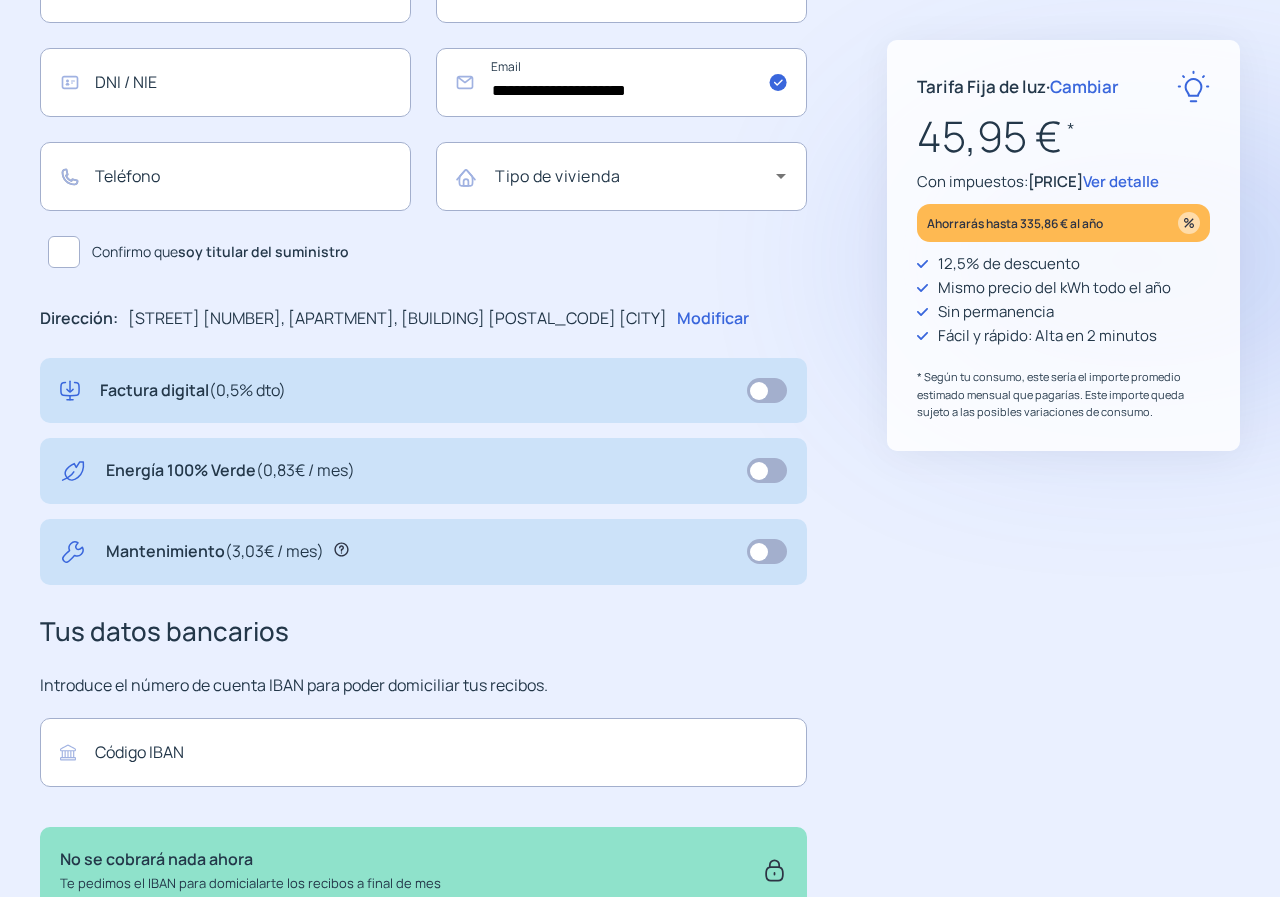 scroll, scrollTop: 400, scrollLeft: 0, axis: vertical 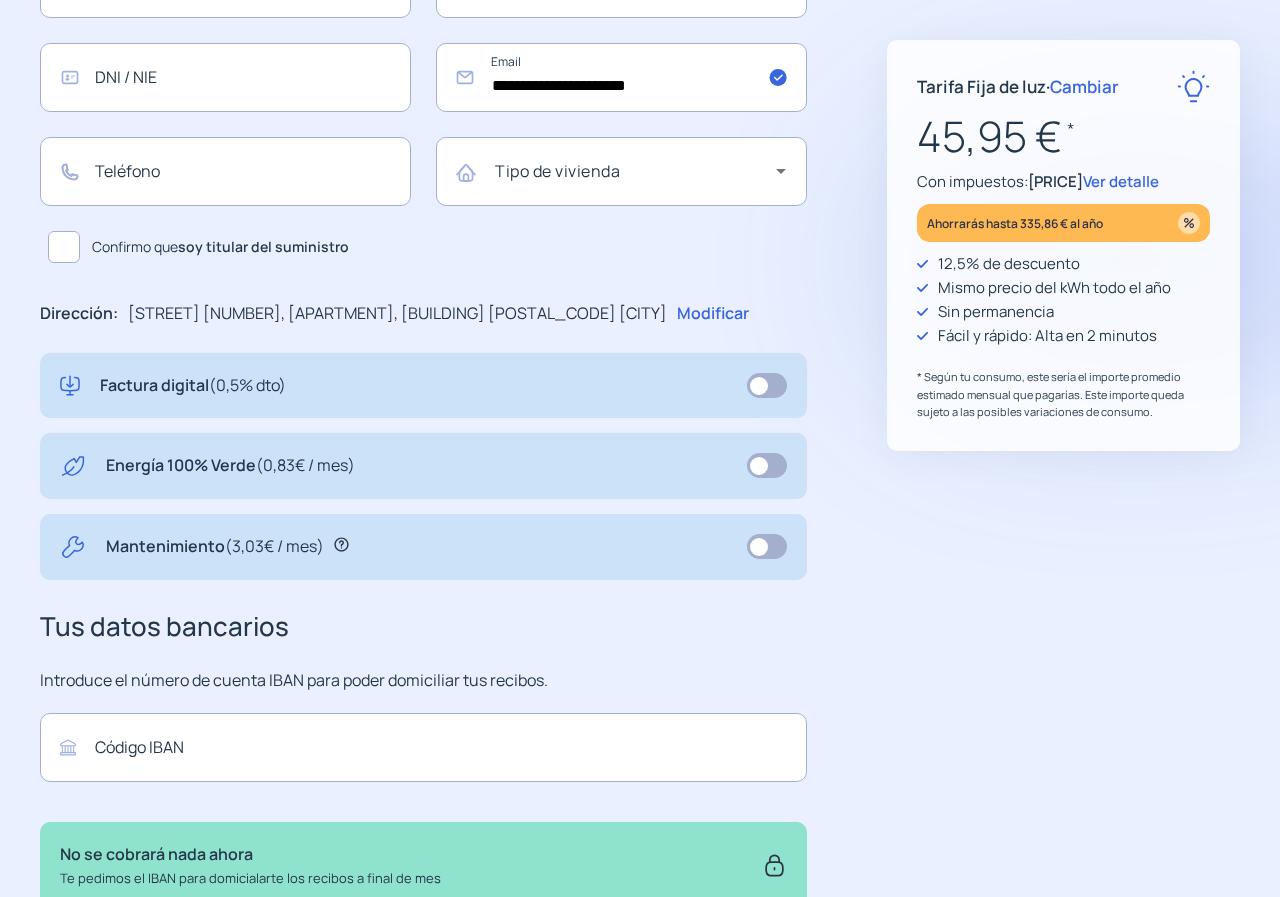 click on "Factura digital  (0,5% dto)" 